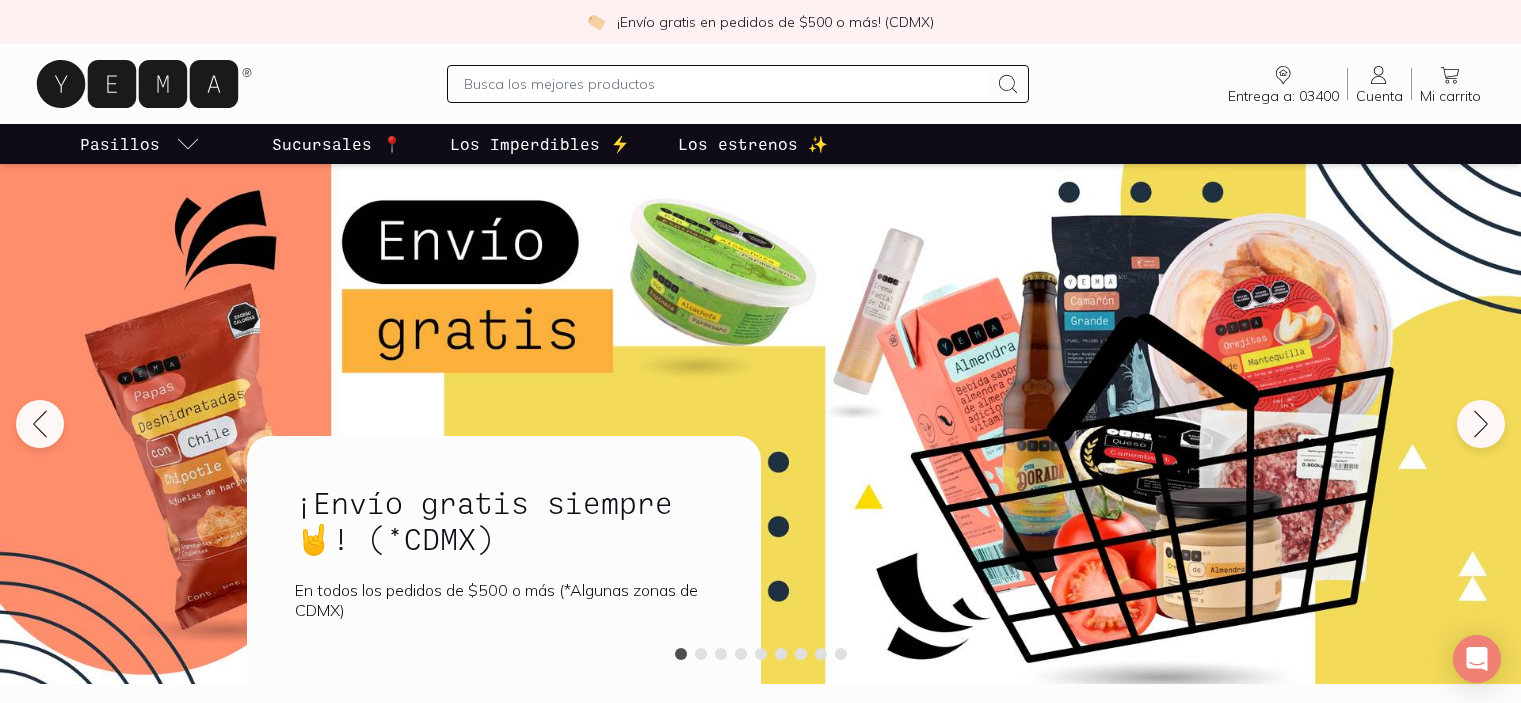 scroll, scrollTop: 0, scrollLeft: 0, axis: both 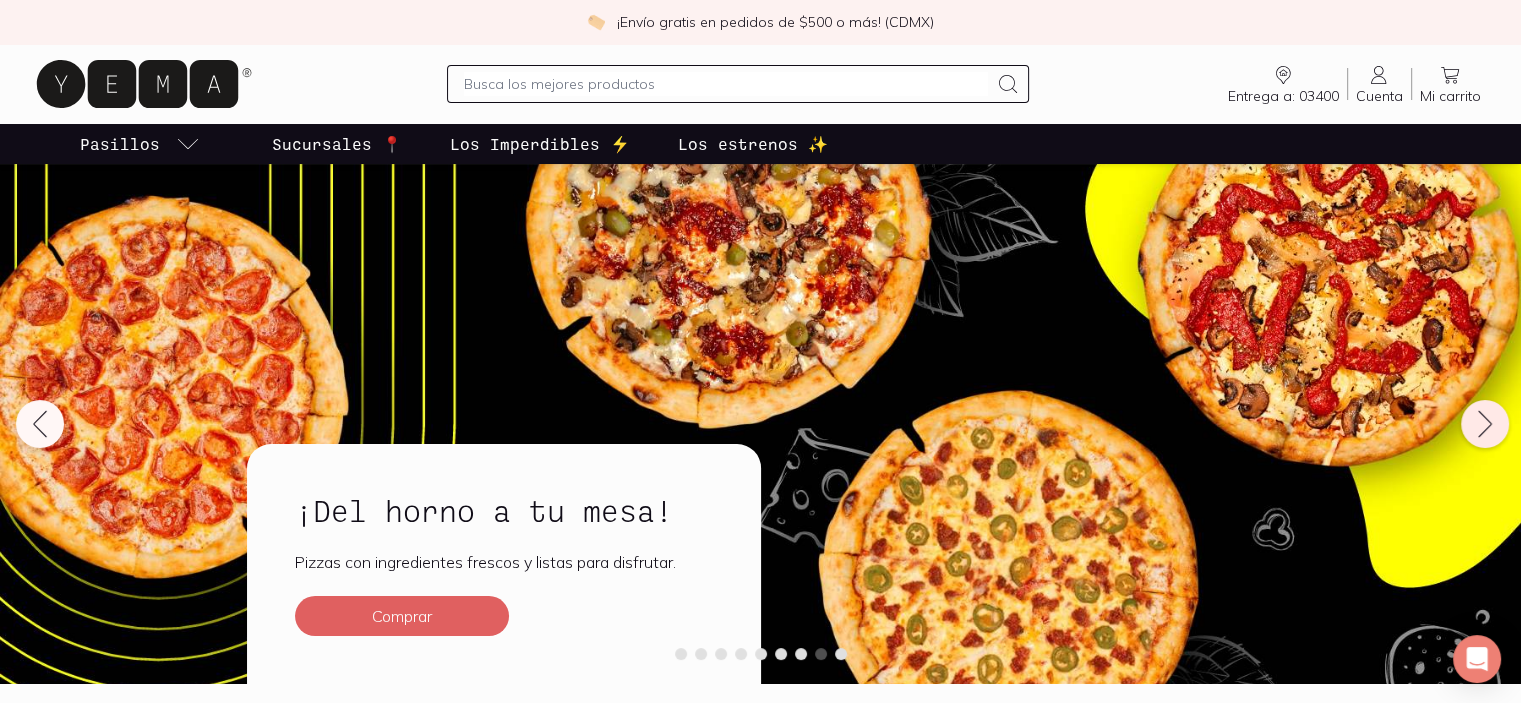 click 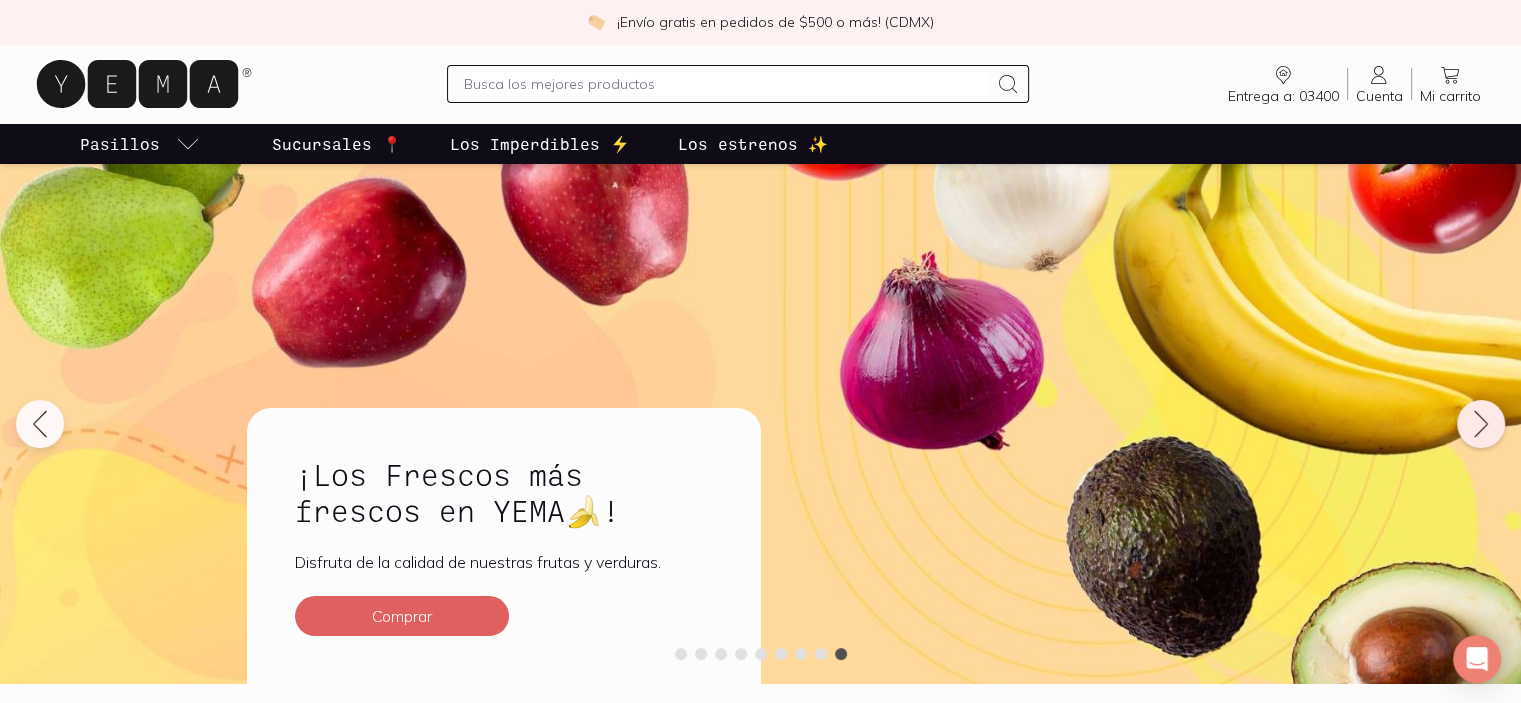 click 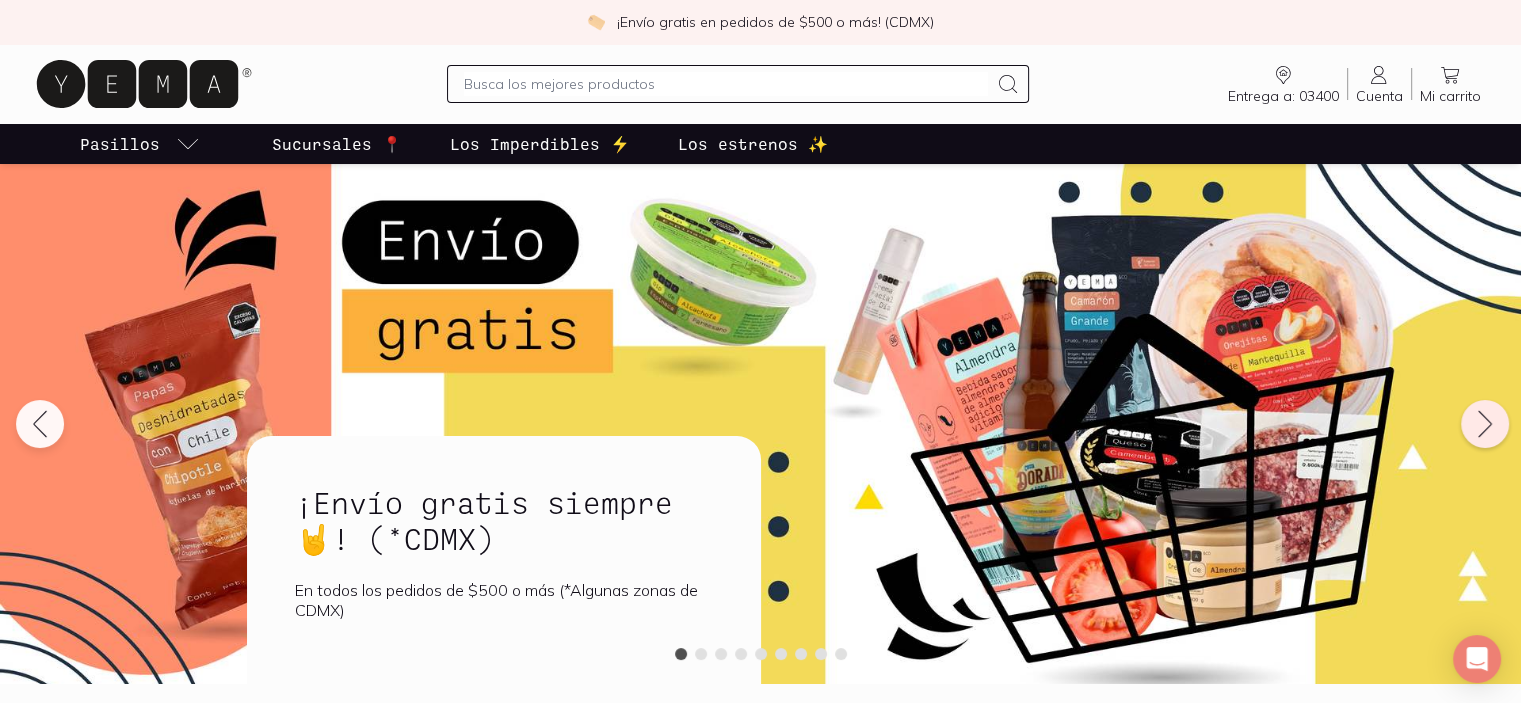 click 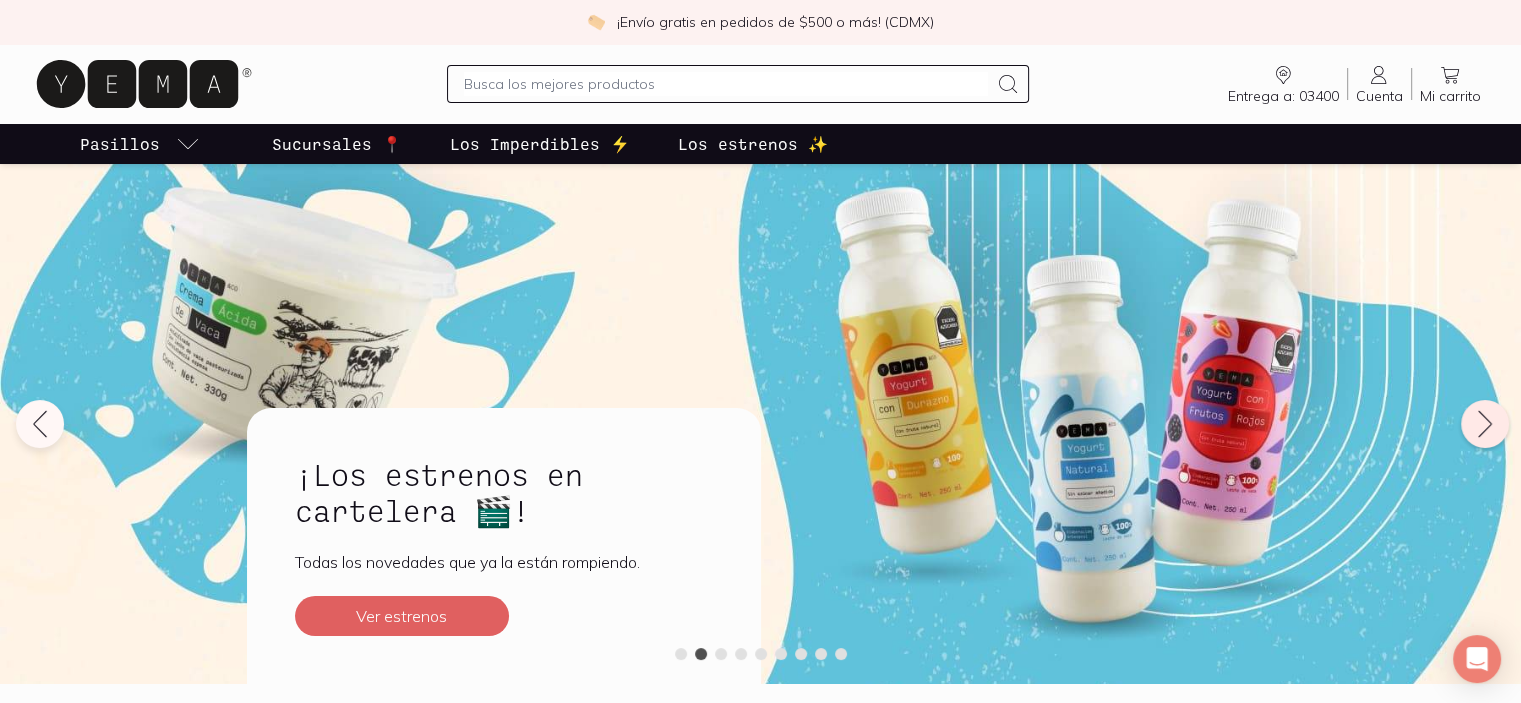 click 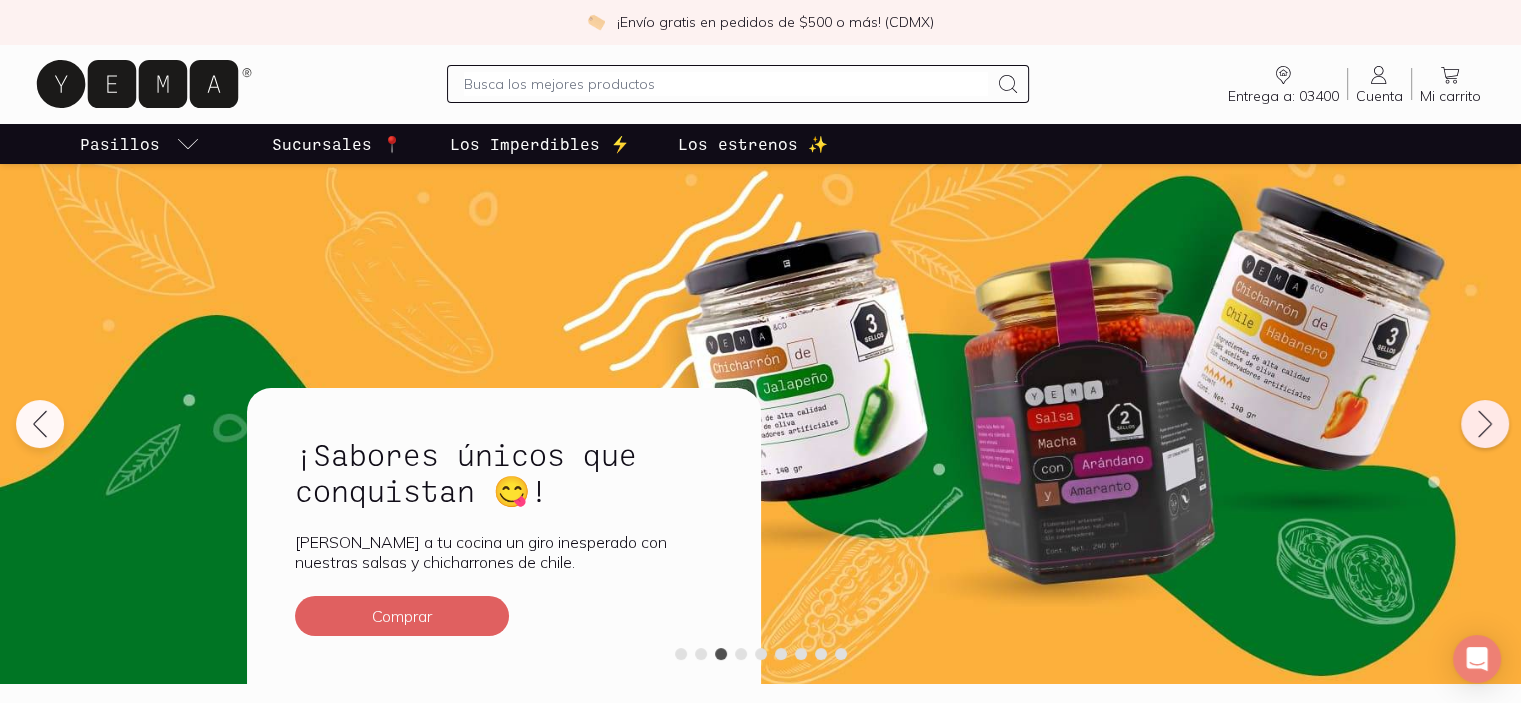 click 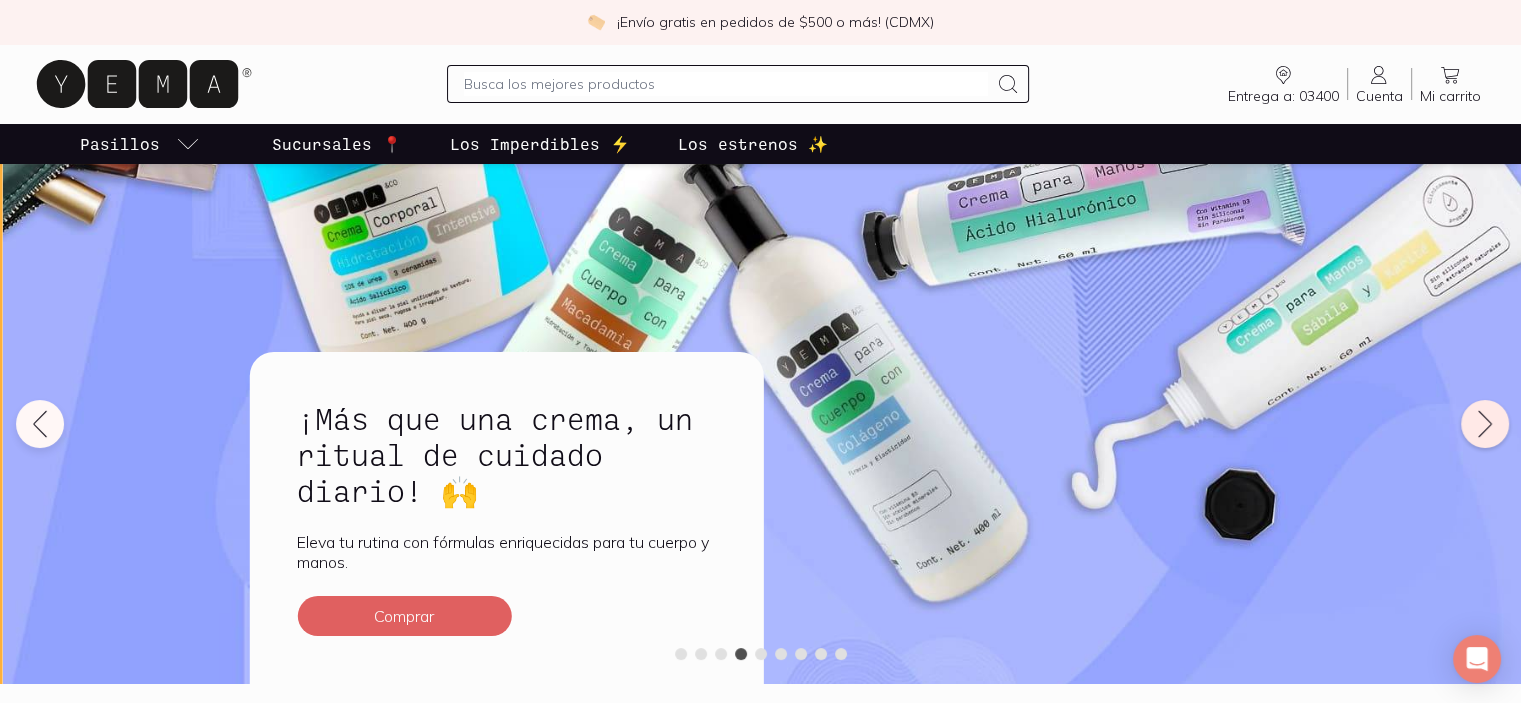 click 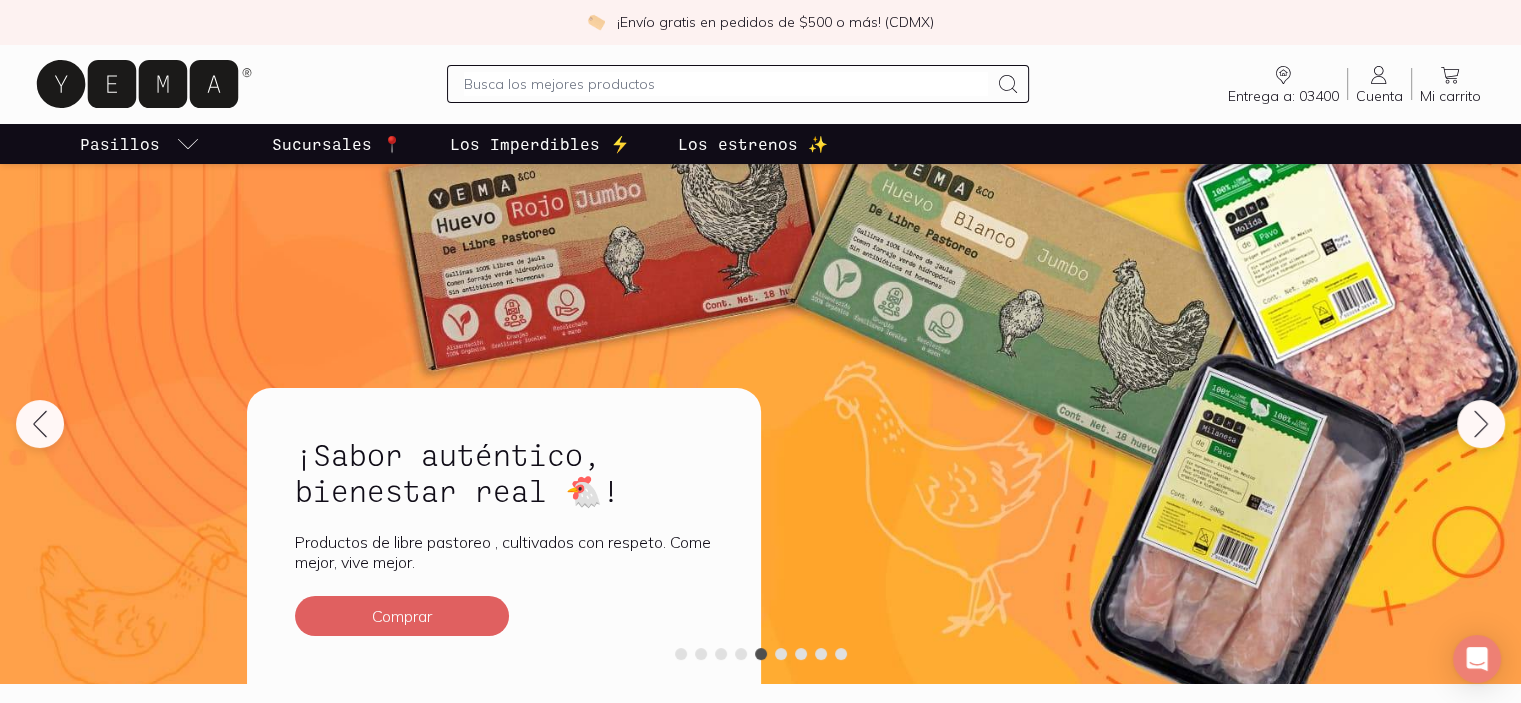 click at bounding box center [726, 84] 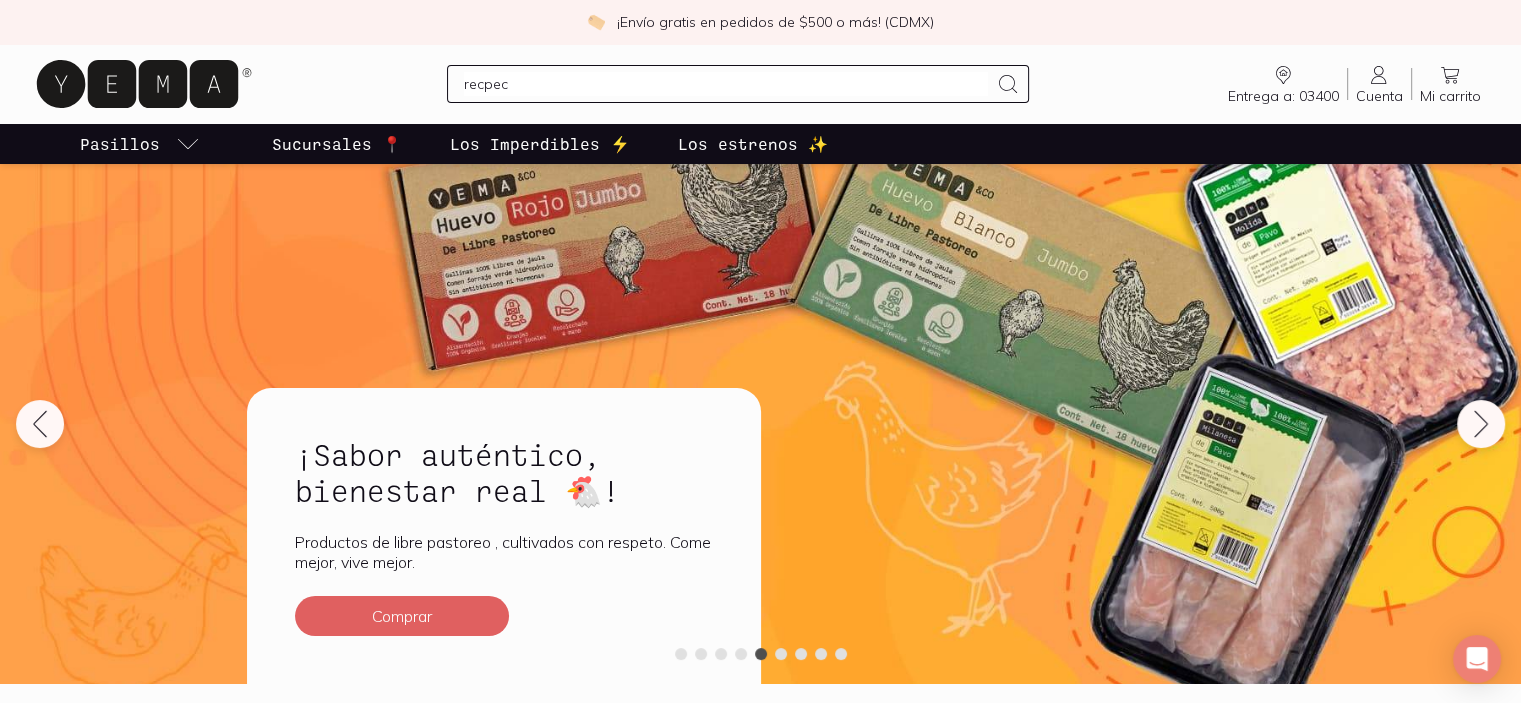 type on "recpect" 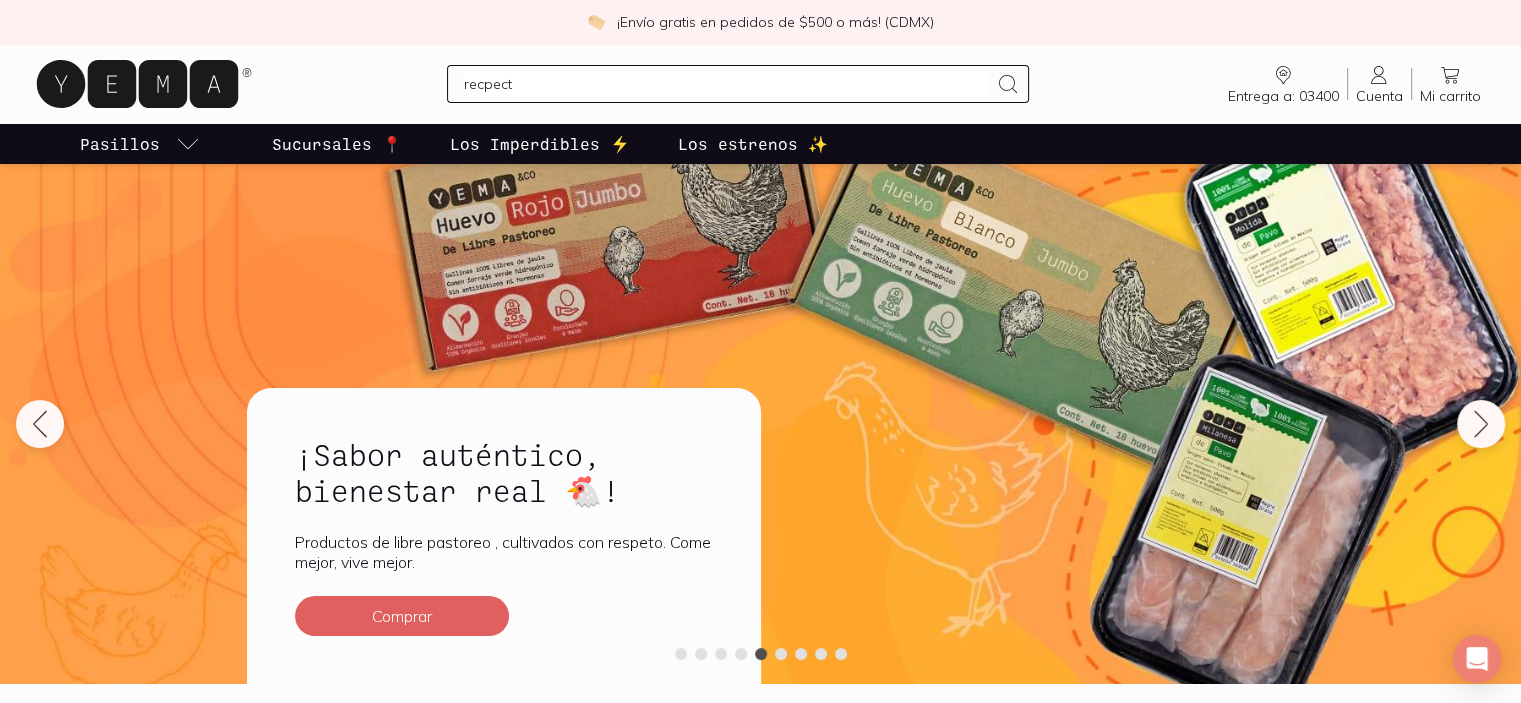 type 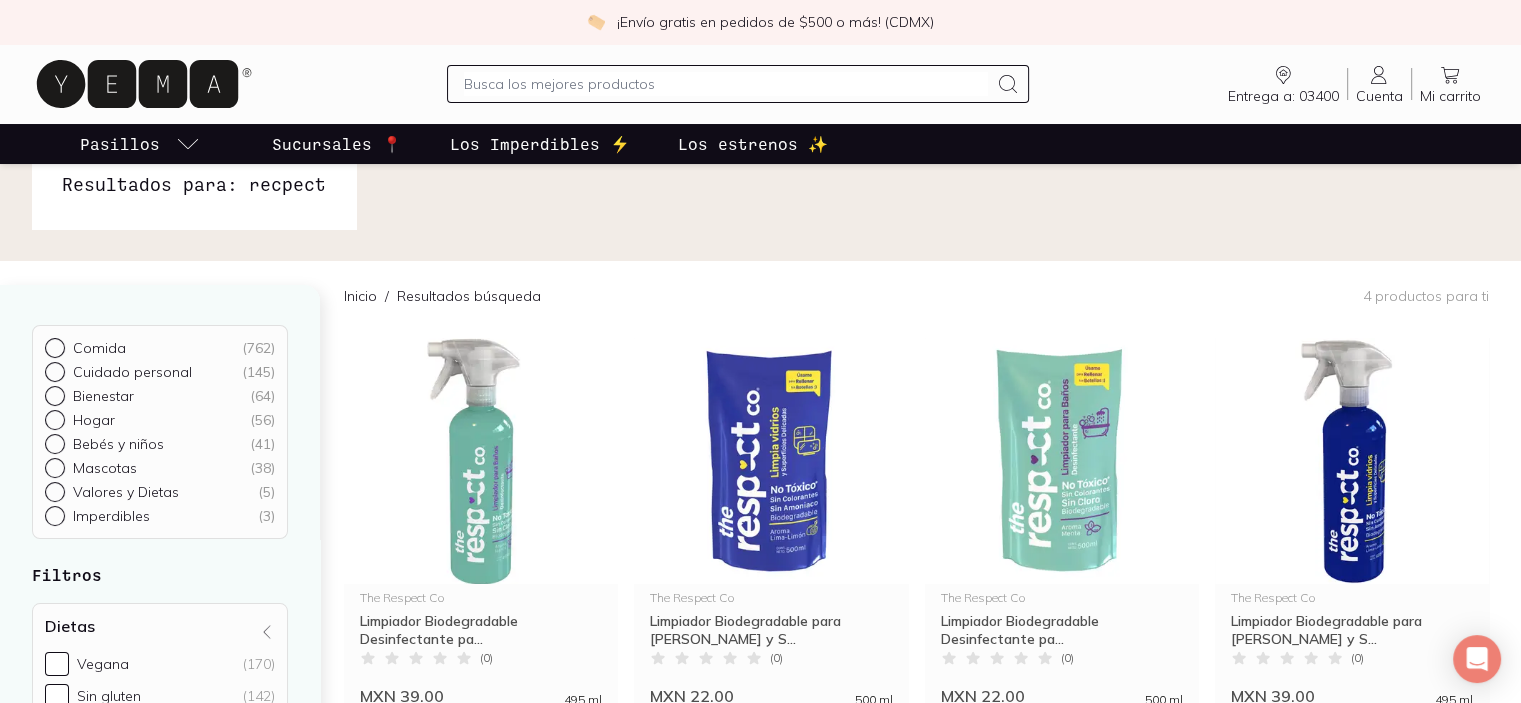 scroll, scrollTop: 0, scrollLeft: 0, axis: both 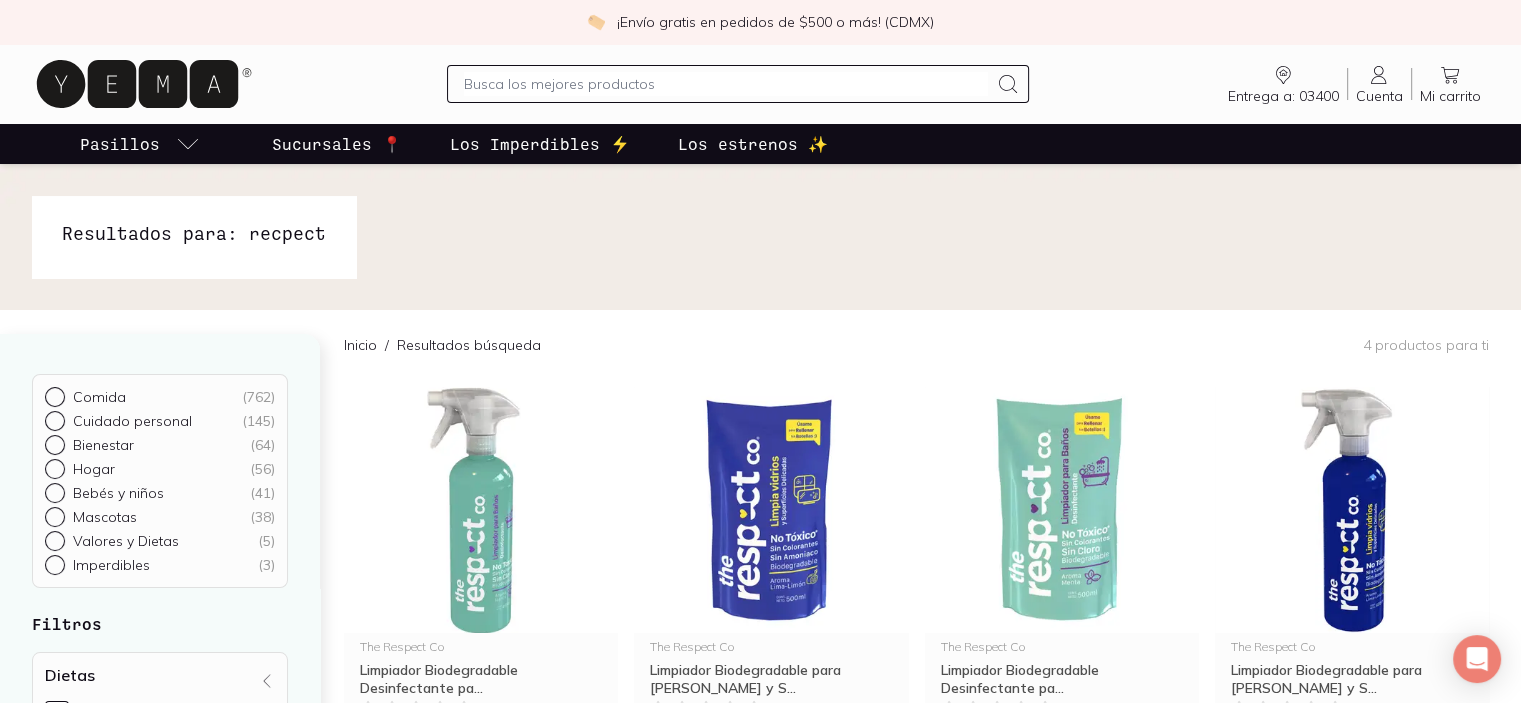 click at bounding box center [760, 237] 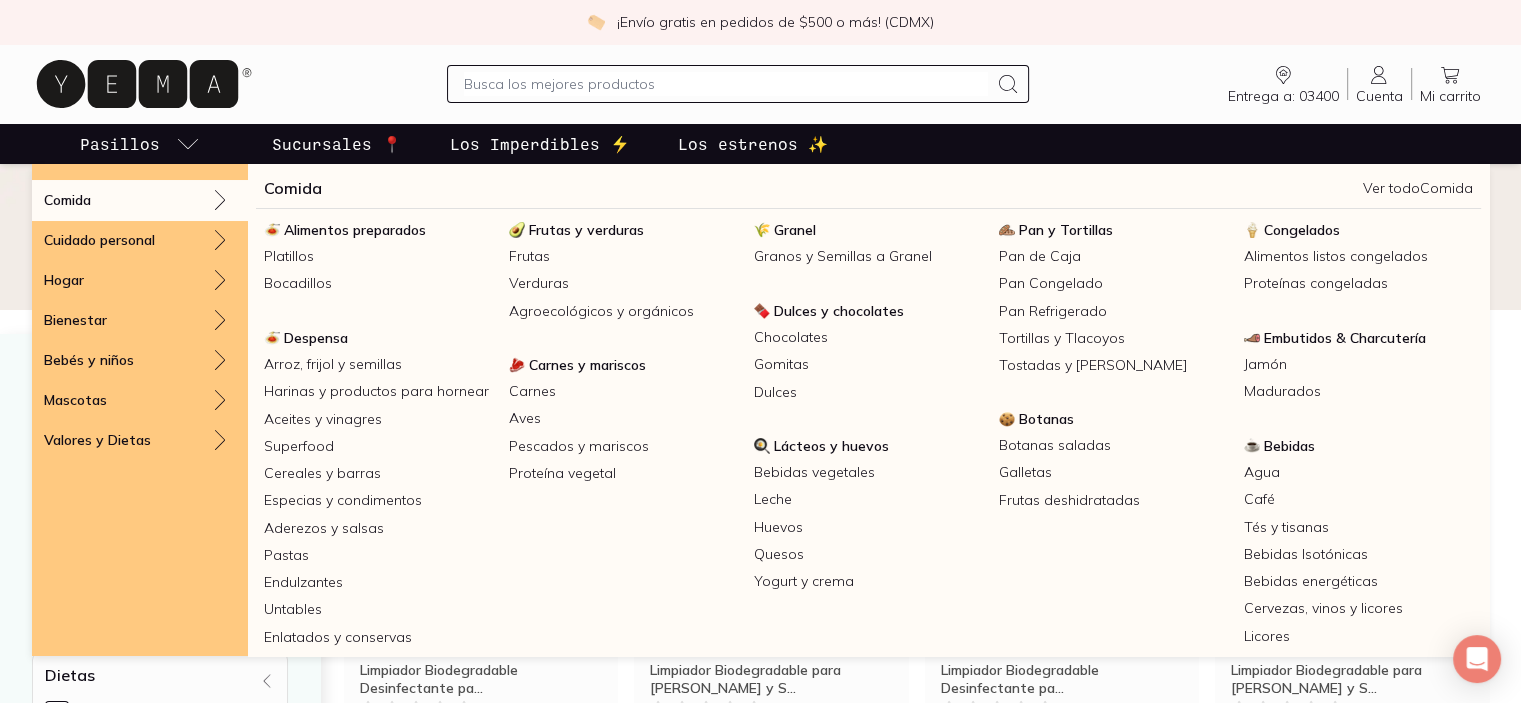 click on "Pasillos" at bounding box center (120, 144) 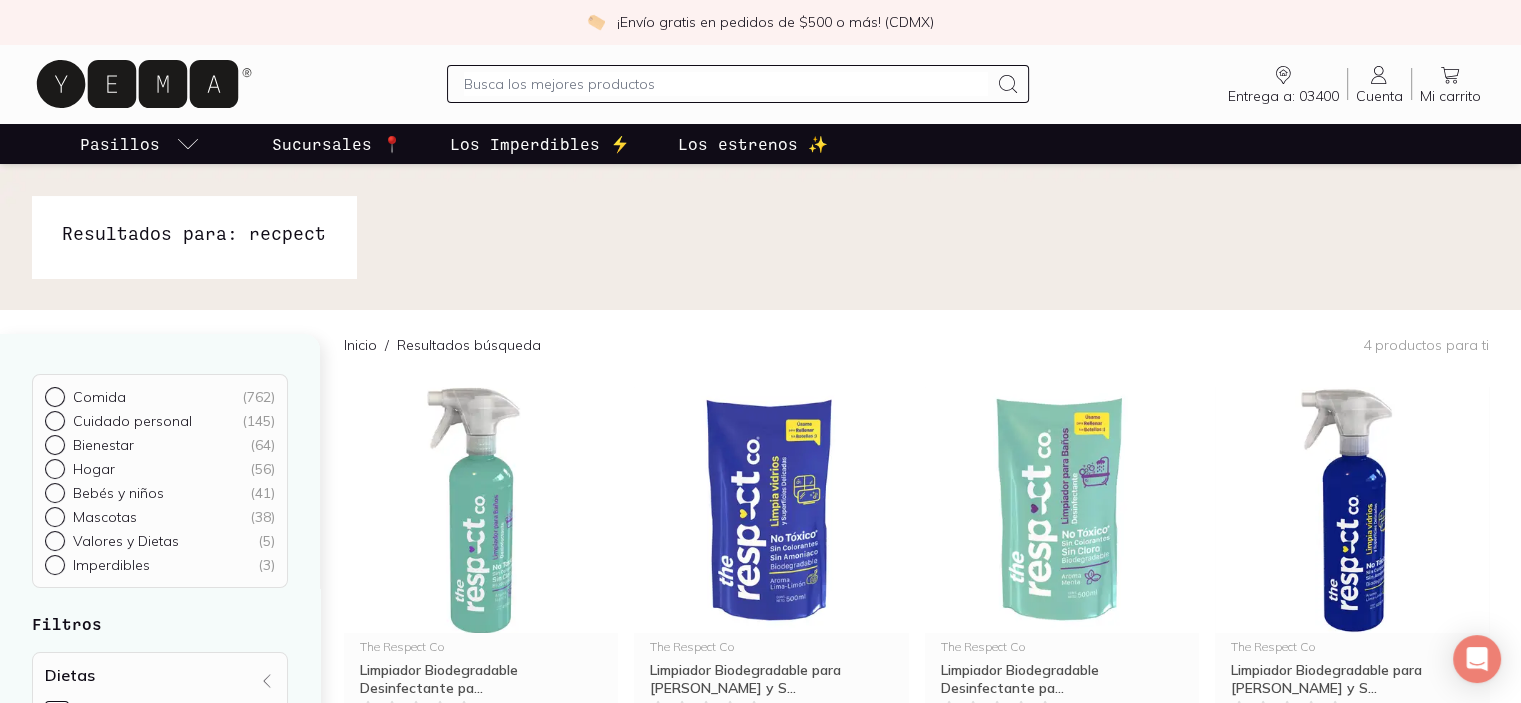 click on "Pasillos Sucursales 📍 Los Imperdibles ⚡️ Los estrenos ✨" at bounding box center [760, 144] 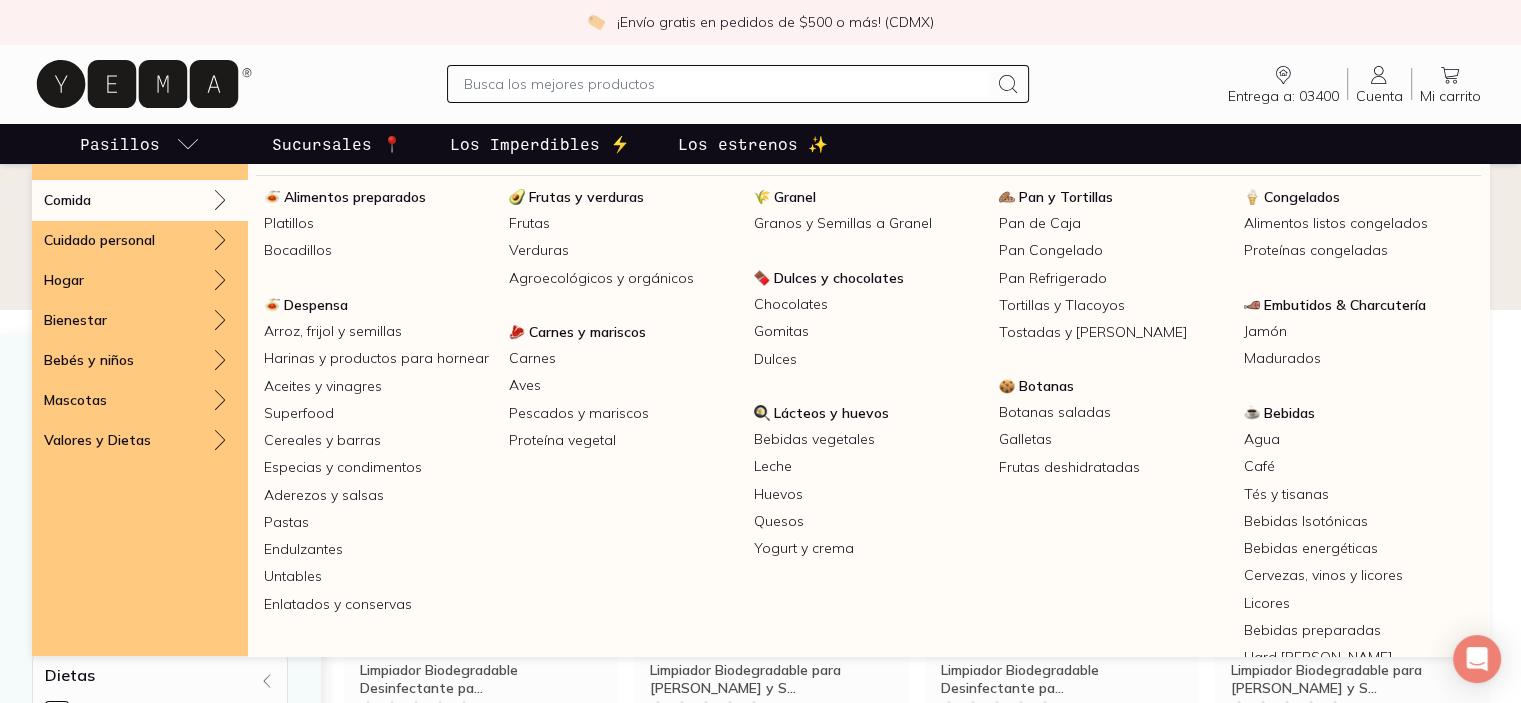 scroll, scrollTop: 0, scrollLeft: 0, axis: both 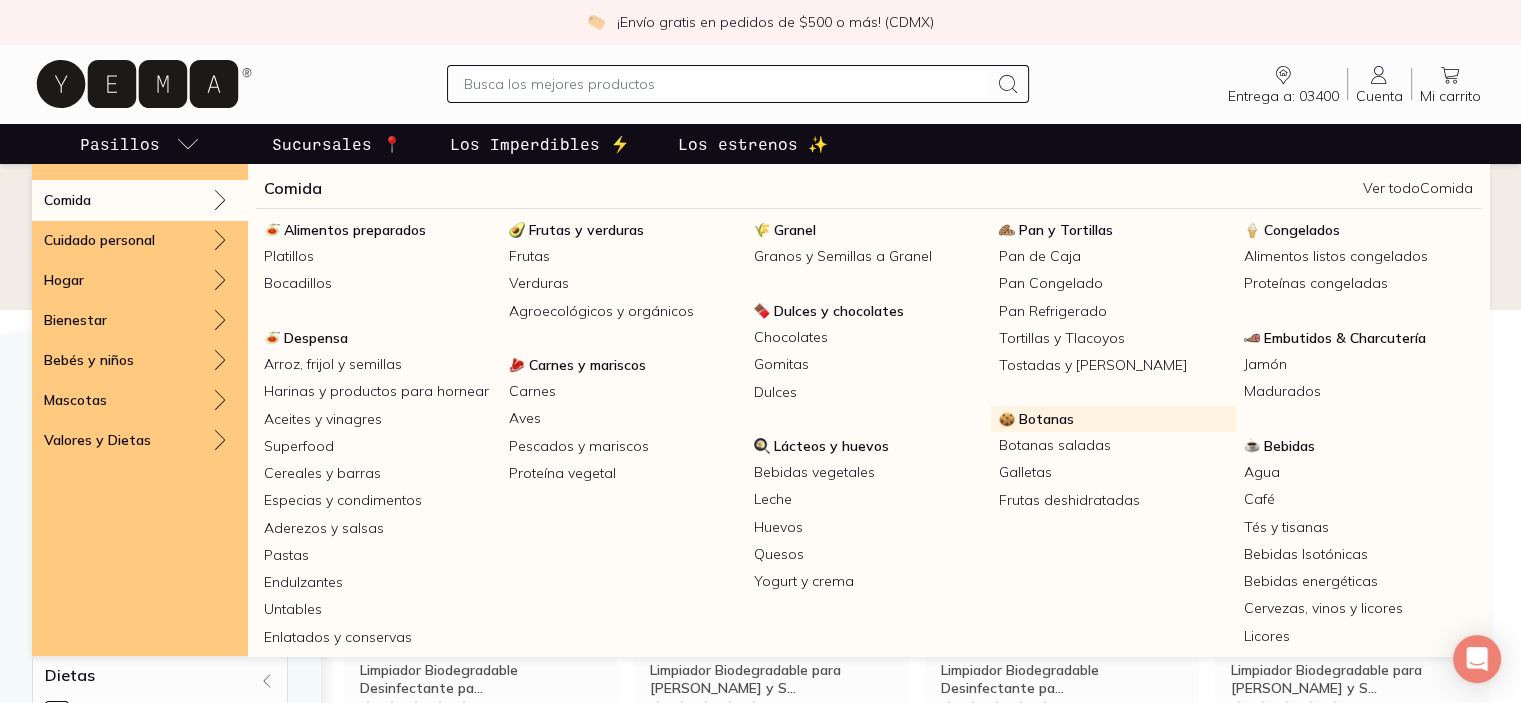 click on "Botanas" at bounding box center (1046, 419) 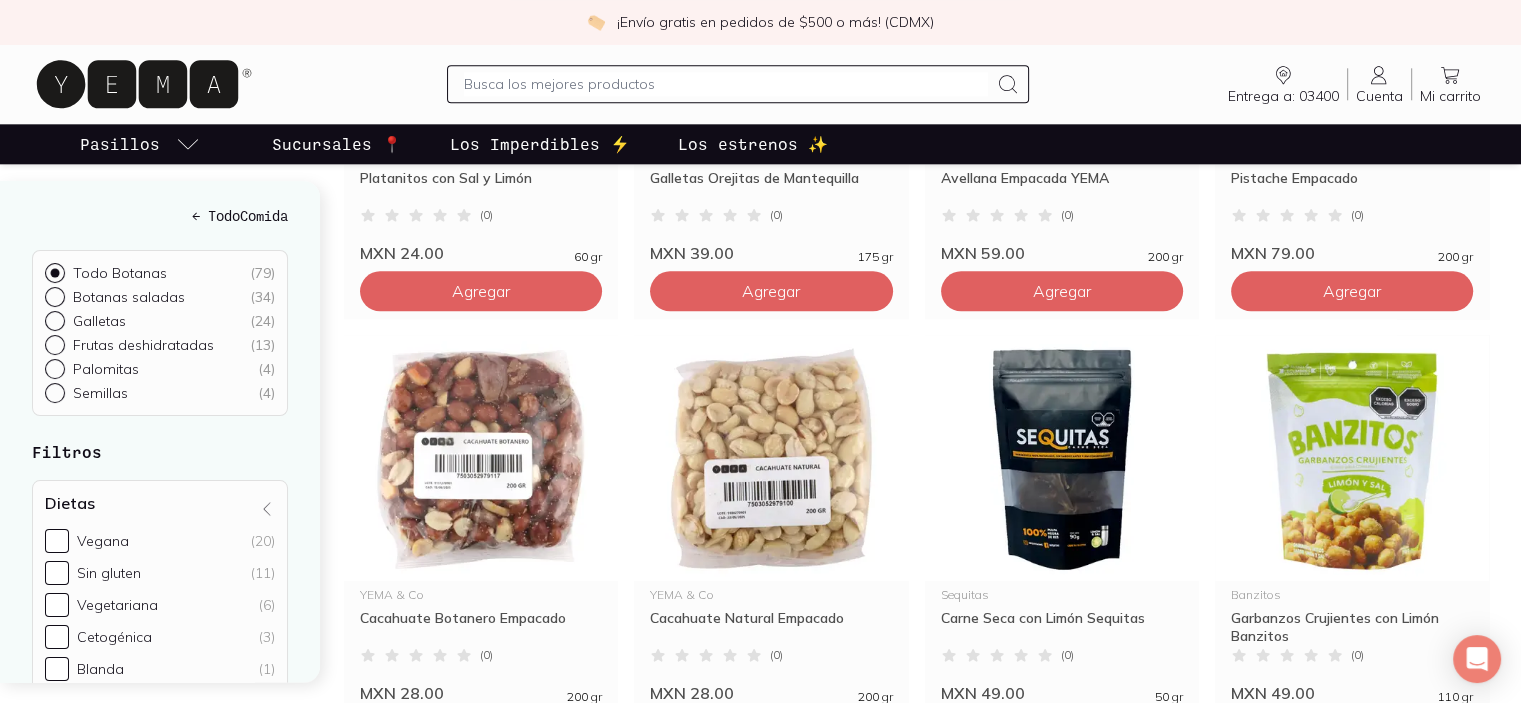 scroll, scrollTop: 2500, scrollLeft: 0, axis: vertical 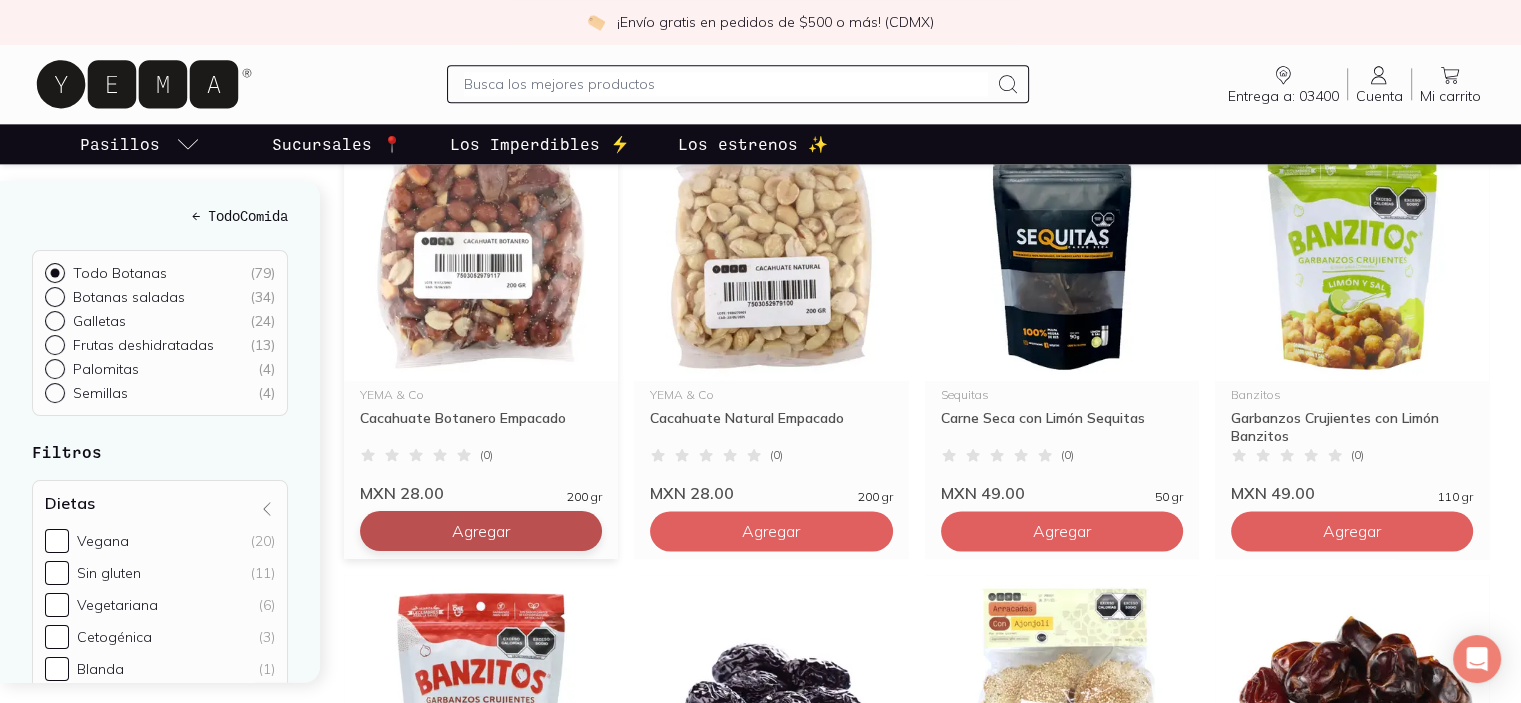 click on "Agregar" at bounding box center (481, -1669) 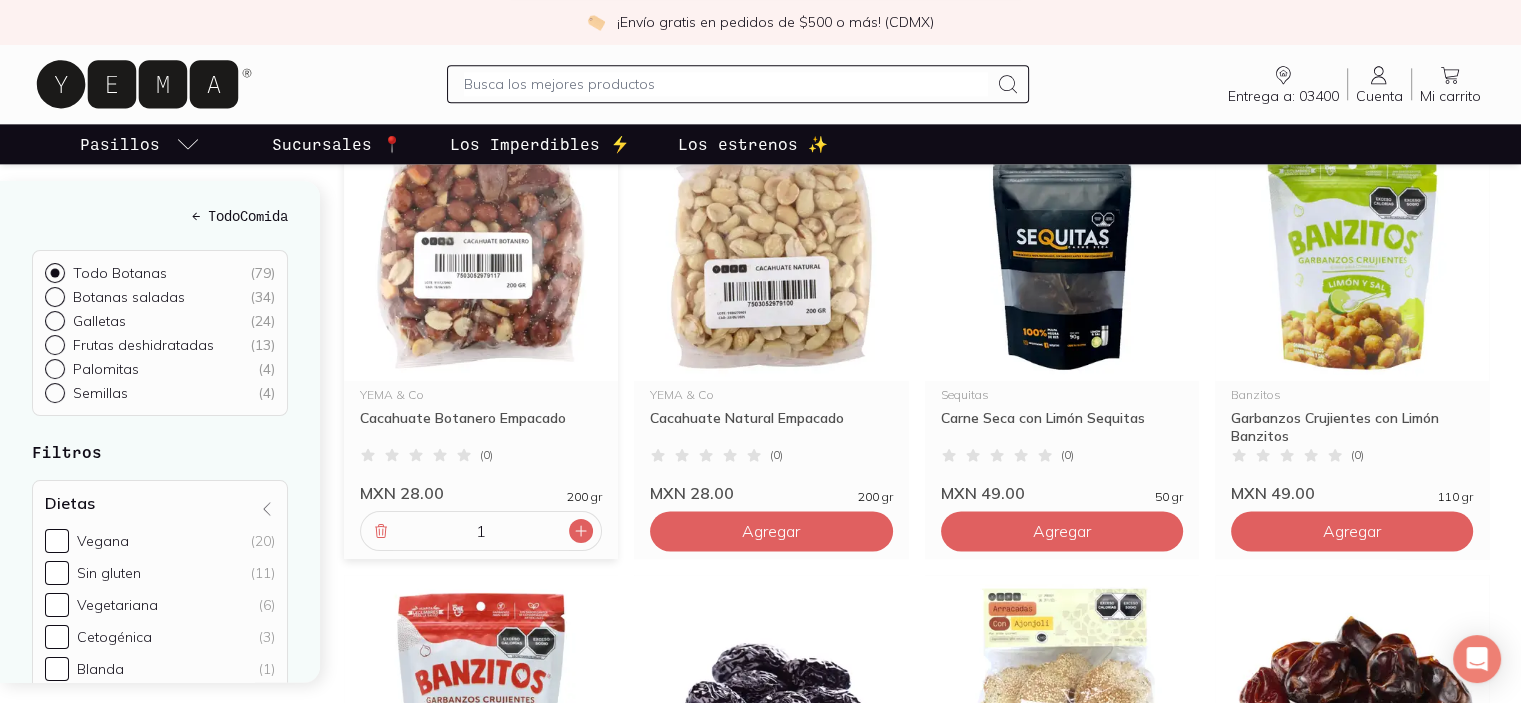 click 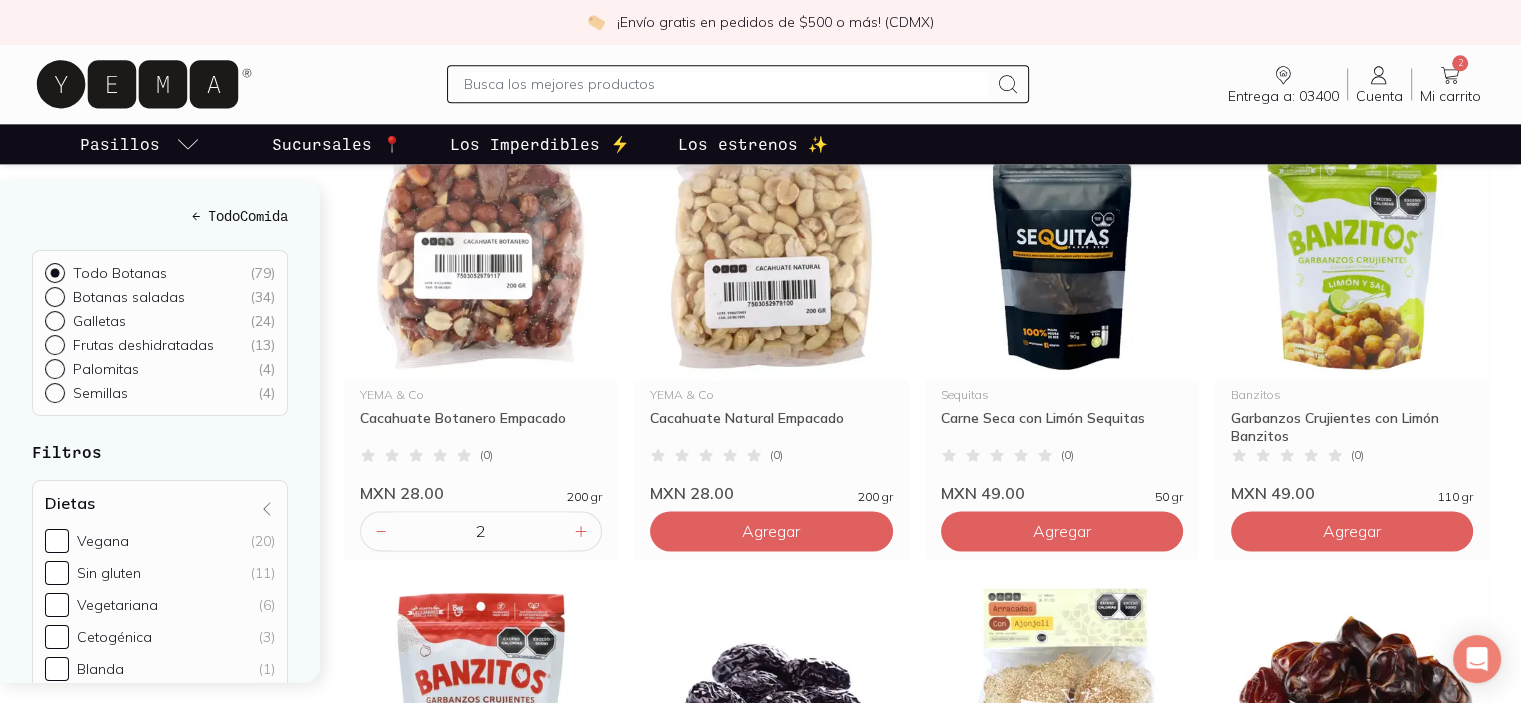 click on "Slim Pop Palomitas con Limón Individuales ( 0 ) MXN 12.00 18 gr Agregar YEMA & Co Arándano Deshidratado ( 0 ) MXN 20.00 100 gr Agregar Healthy Brand Mini Galleta Chocochip Sin Azúcar ( 0 ) MXN 35.00 40 gr Agregar Healthy Brand Mini Galletas Canelicious ( 0 ) MXN 20.00 42 gr Agregar Konichiwa Pepitas Tostadas ( 0 ) MXN 10.00 45 gr Agregar La Finca Semilla de Girasol Garapiñada ( 0 ) MXN 16.00 150 gr Agregar La Finca Cacahuate Garapiñado ( 0 ) MXN 16.00 150 gr Agregar Slim Pop Palomitas con Limón ( 0 ) MXN 39.00 110 gr Agregar Slim Pop Palomitas de Microondas con Sal de Mar S... Palomitas de Microondas con Sal de Mar Slim Pop ( 0 ) MXN 15.00 65 gr Agregar Slim Pop Palomitas de Microondas con Mantequilla ... Palomitas de Microondas con Mantequilla Slim Pop ( 0 ) MXN 15.00 75 gr Agregar Slim Pop Palomitas Dulce y Salada Slim Pop ( 0 ) MXN 12.00 25 gr Agregar Slim Pop Palomitas con Sal de Mar Slim Pop ( 0 ) MXN 12.00 18 gr Agregar Slim Pop Palomitas con Sal de Mar Slim Pop ( 0 ) MXN 39.00 110 gr Agregar ( 0" at bounding box center [916, -313] 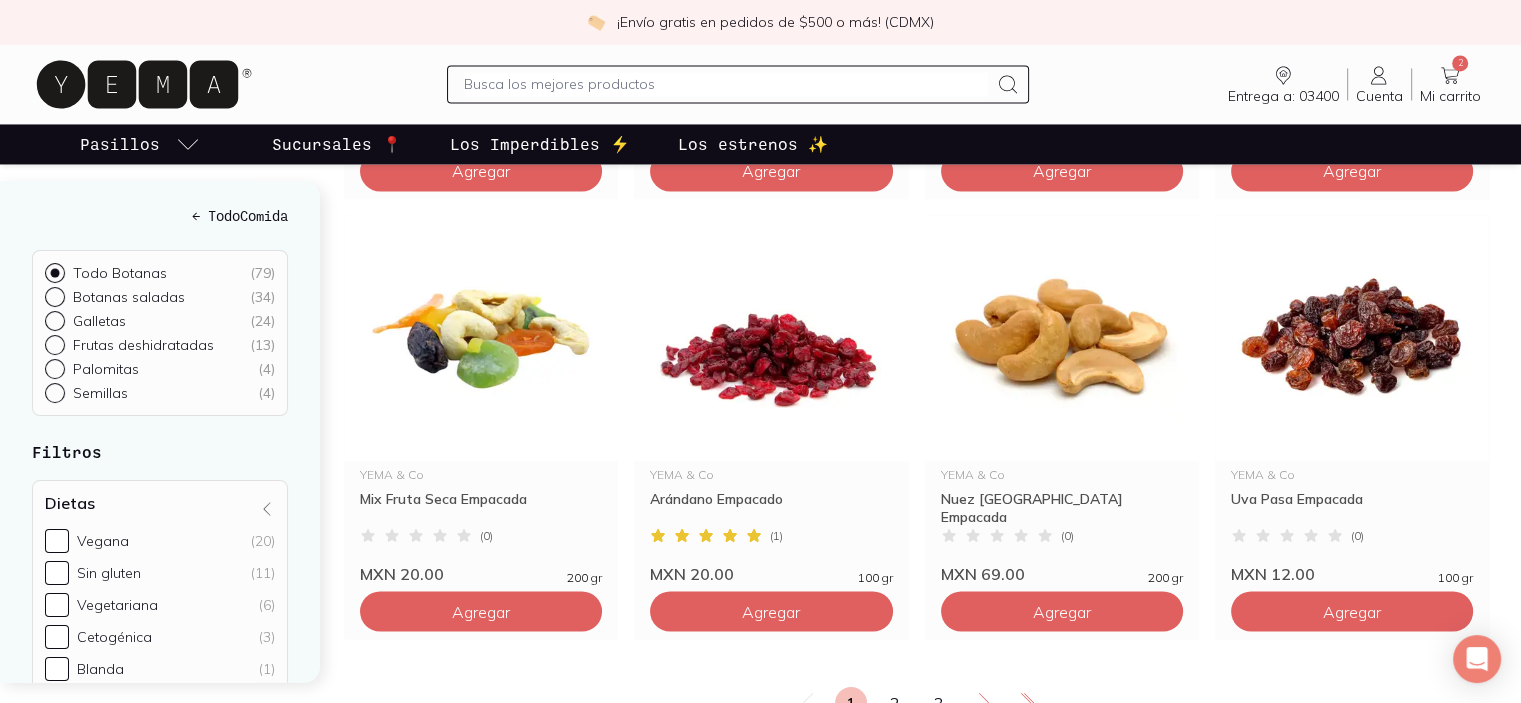 scroll, scrollTop: 3500, scrollLeft: 0, axis: vertical 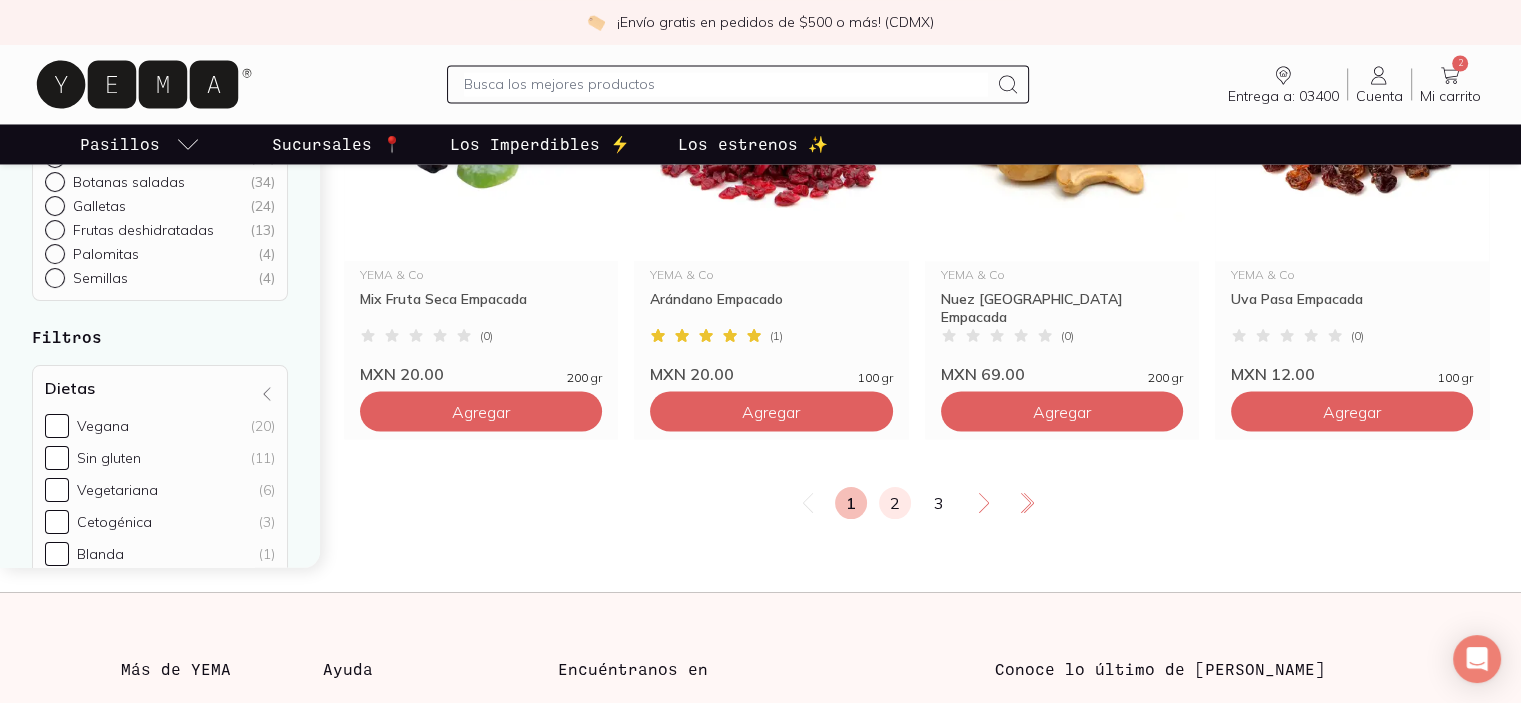 click on "2" at bounding box center (895, 503) 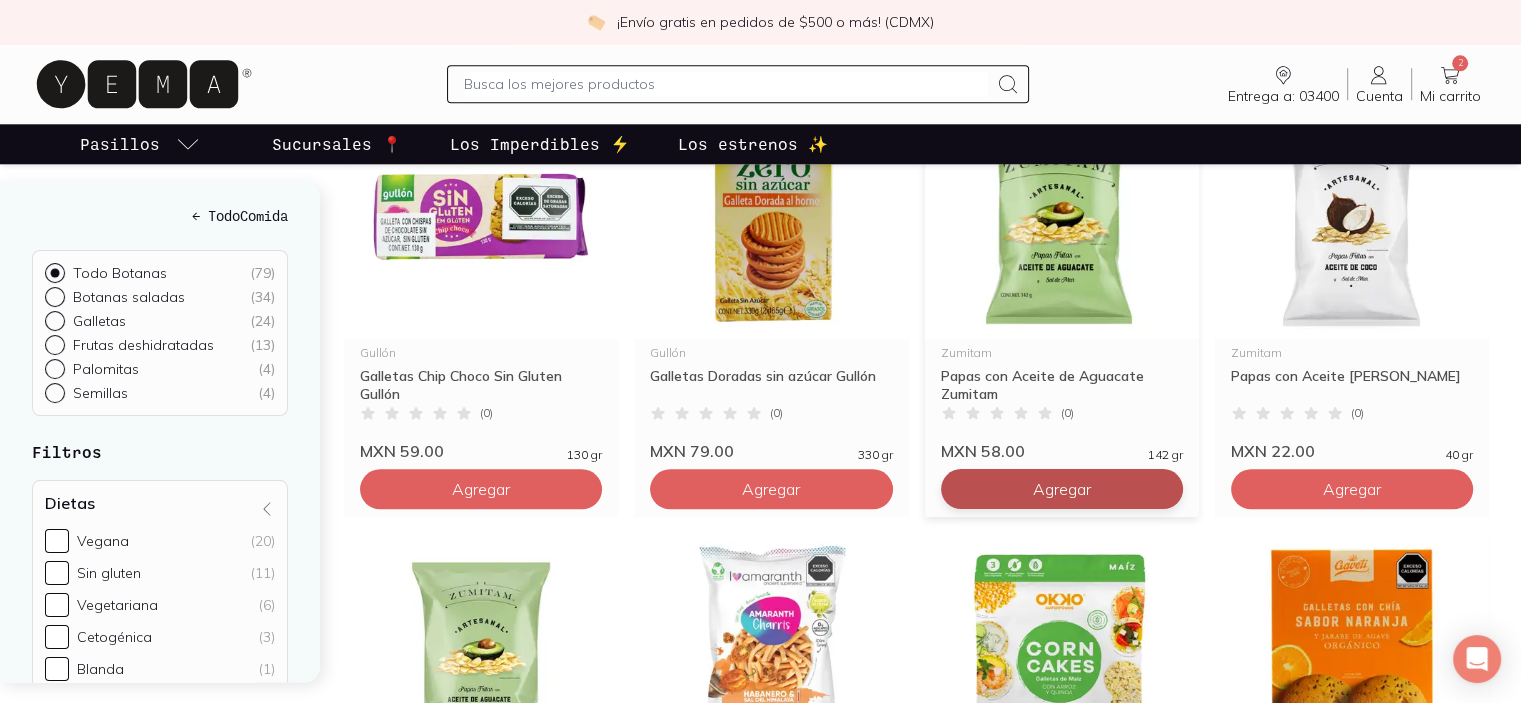 scroll, scrollTop: 2100, scrollLeft: 0, axis: vertical 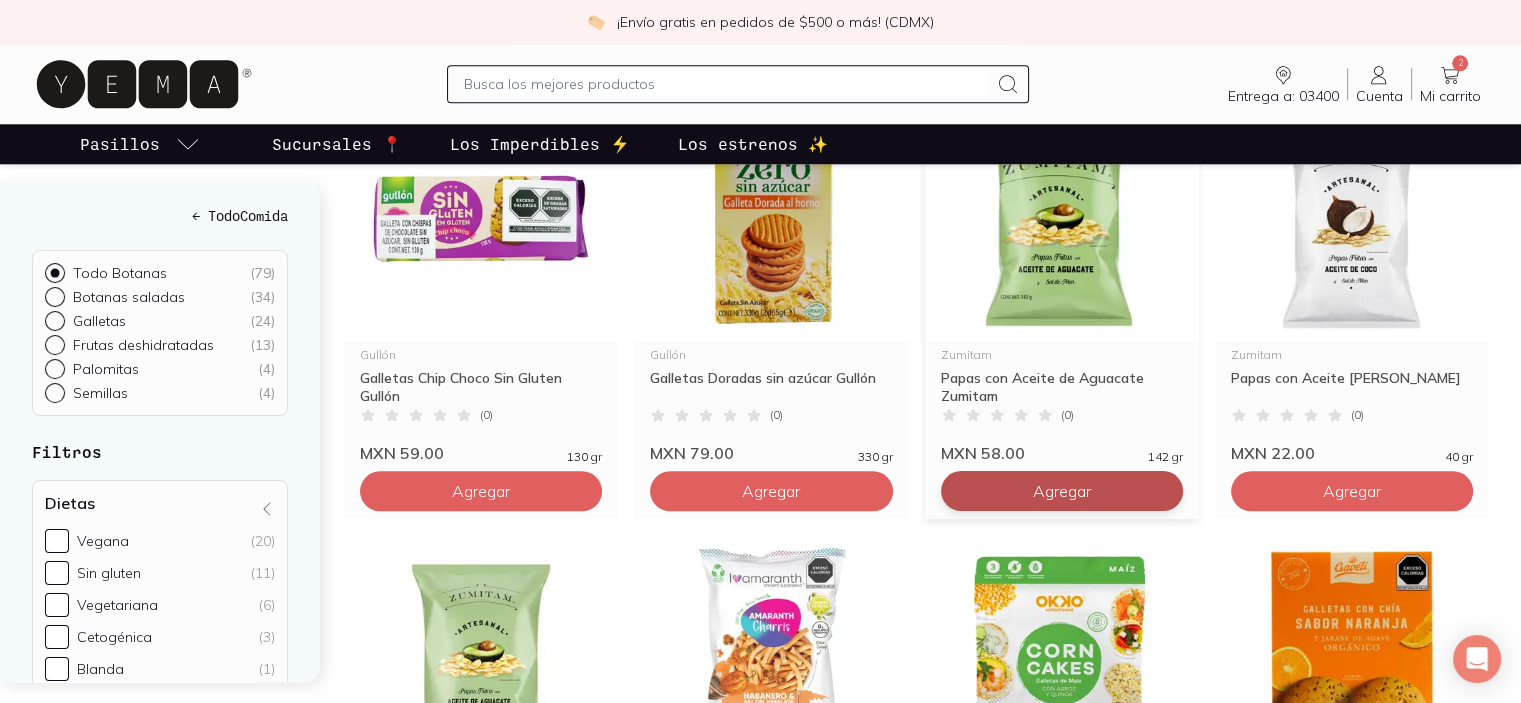 click on "Agregar" at bounding box center [481, -1269] 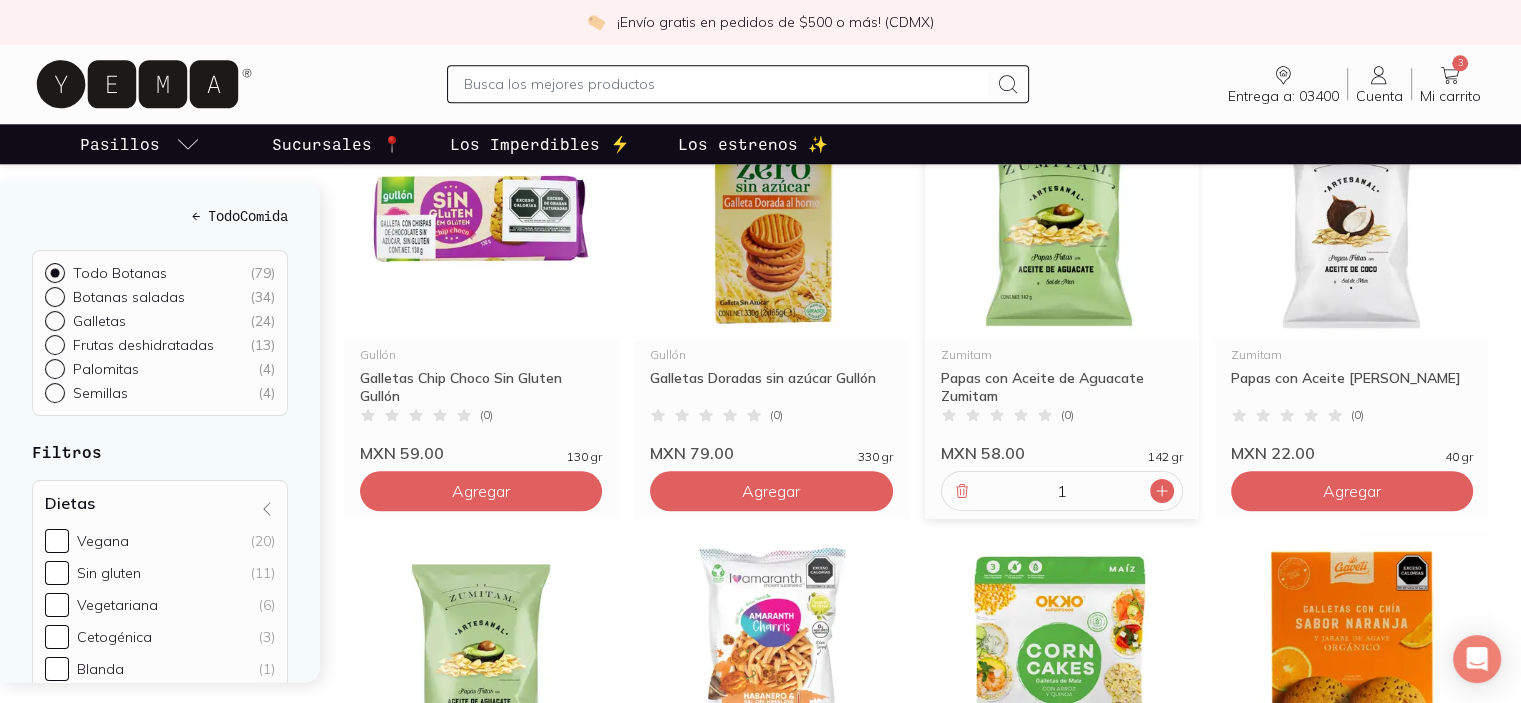click 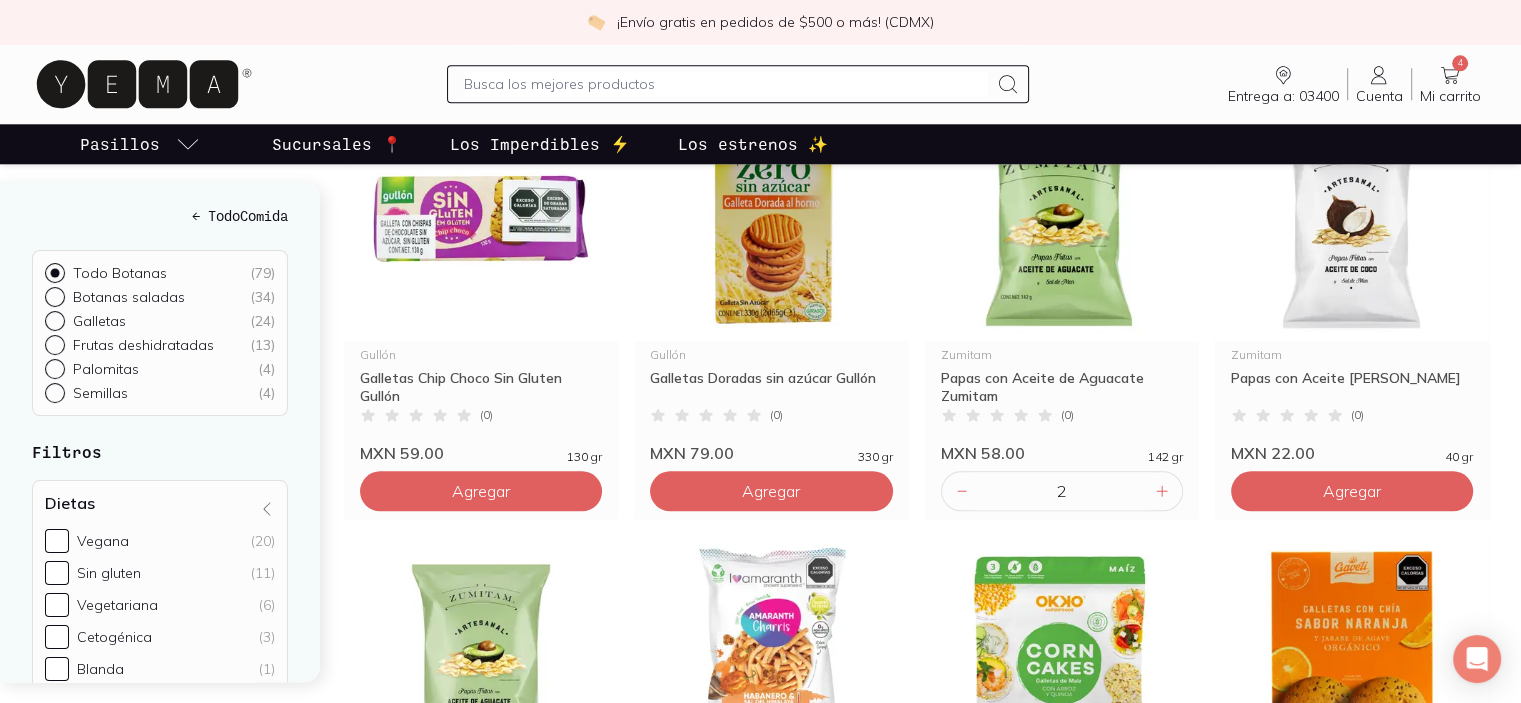 click on "Miltons Galletas Saladas Multigrano sin gluten M... Galletas Saladas Multigrano sin gluten Miltons ( 0 ) MXN 79.00 128 gr Agregar Miltons Galletas Saladas Everything sin gluten M... Galletas Saladas Everything sin gluten Miltons ( 0 ) MXN 79.00 128 gr Agregar Masterchips Papas con Sal Masterchips ( 0 ) MXN 19.00 95 gr Agregar YEMA & Co Trail Mix Antioxidante Mezcla de Arándan... Trail Mix Antioxidante Mezcla de Arándanos y Frutos Secos 90g ( 0 ) MXN 24.00 90 gr Agregar [PERSON_NAME] Galletas Surtido Select [PERSON_NAME] ( 0 ) MXN 39.00 354 gr Agregar Autenta Foods Pretzels mini  Autenta Foods ( 0 ) MXN 24.00 150 gr Agregar YEMA & Co Papas Deshidratadas con Chile Chipotle ( 0 ) MXN 39.00 75 gr Agregar YEMA & Co Papas Deshidratadas Naturales ( 0 ) MXN 39.00 75 gr Agregar [PERSON_NAME] Galletas Coffee Crisp [PERSON_NAME] ( 0 ) MXN 39.00 200 gr Agregar OKKO Chía ( 0 ) MXN 59.00 300 gr Agregar Verdusanas Chips de Camote con [GEOGRAPHIC_DATA] ( 1 ) MXN 29.00 40 gr Agregar I AM AMARANTH Churritos con Maíz, Amaranto y Chipotle ( 0 ) MXN 59.00 ( 0" at bounding box center (916, 87) 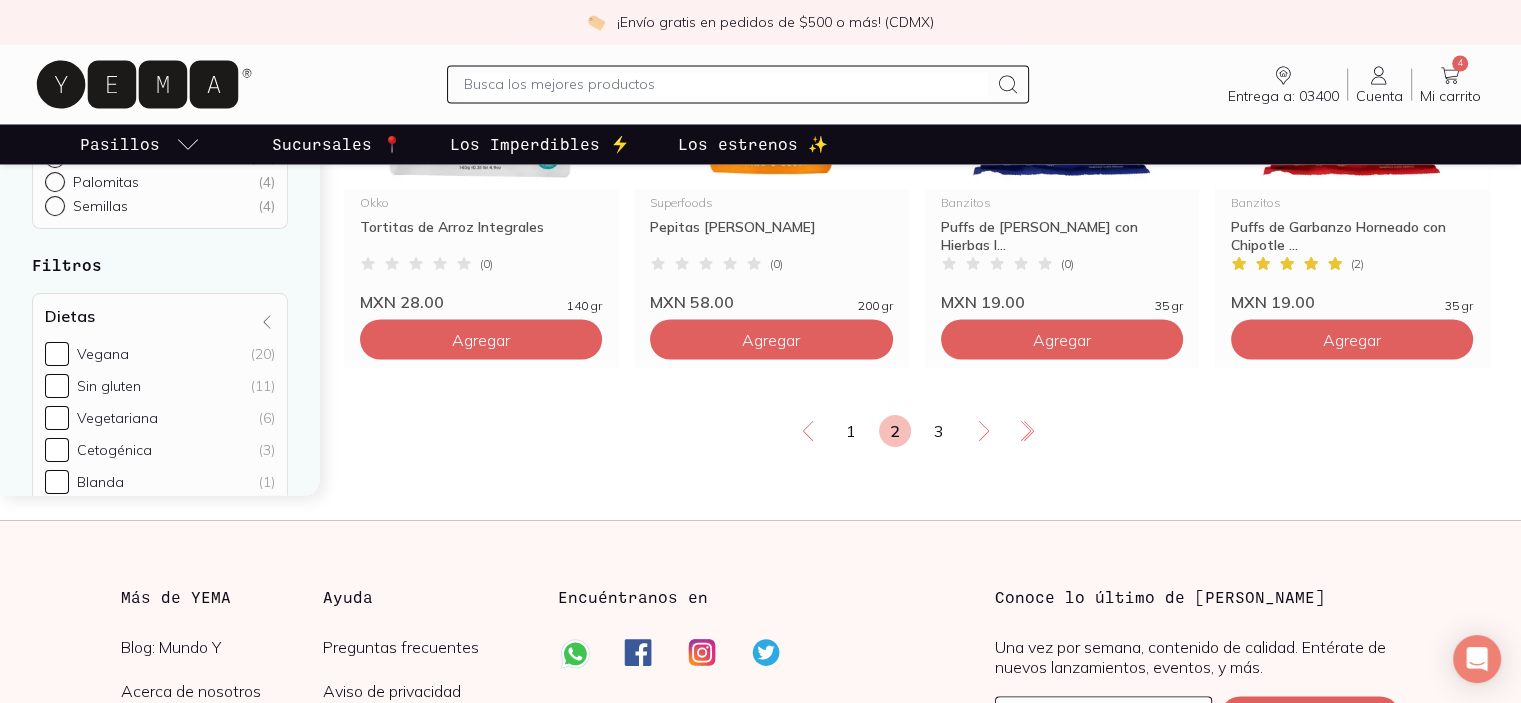 scroll, scrollTop: 3600, scrollLeft: 0, axis: vertical 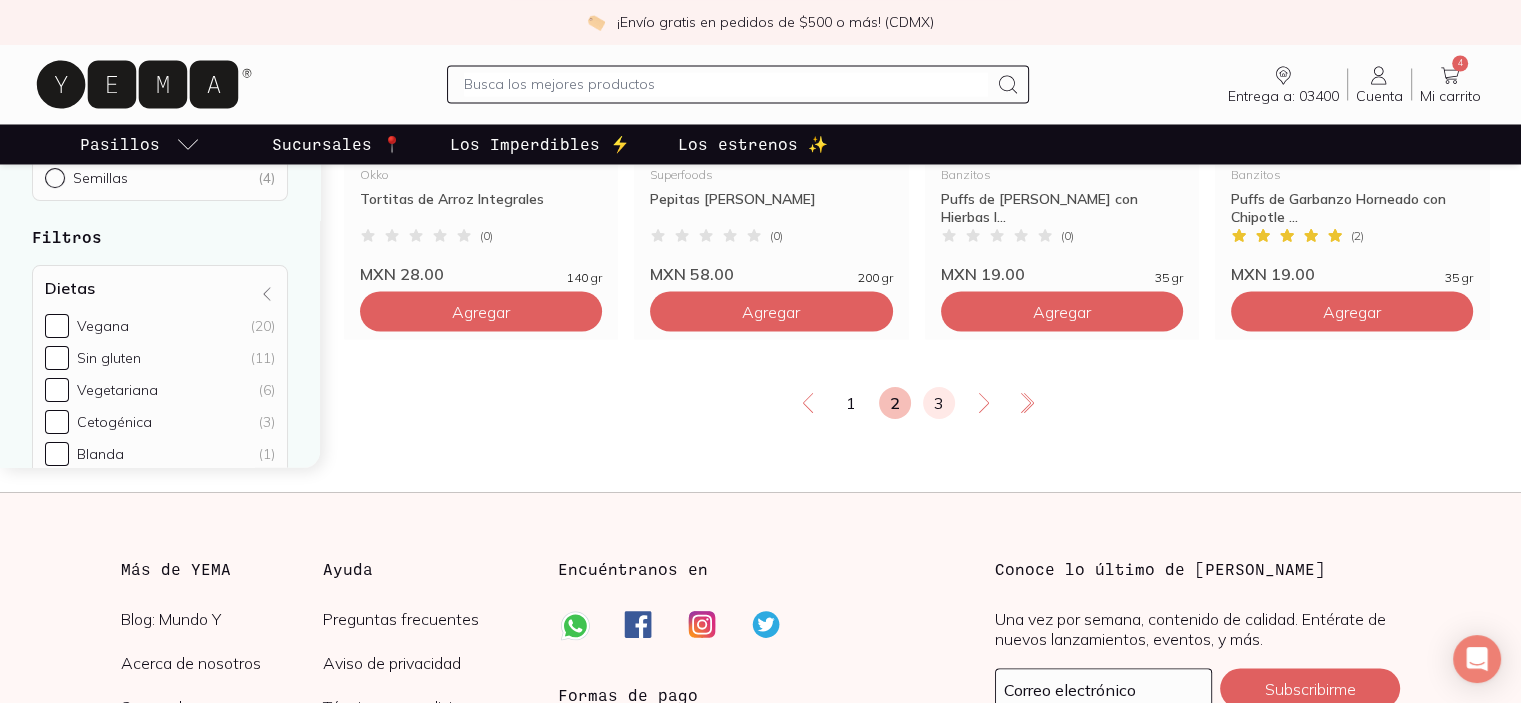 click on "3" at bounding box center (939, 403) 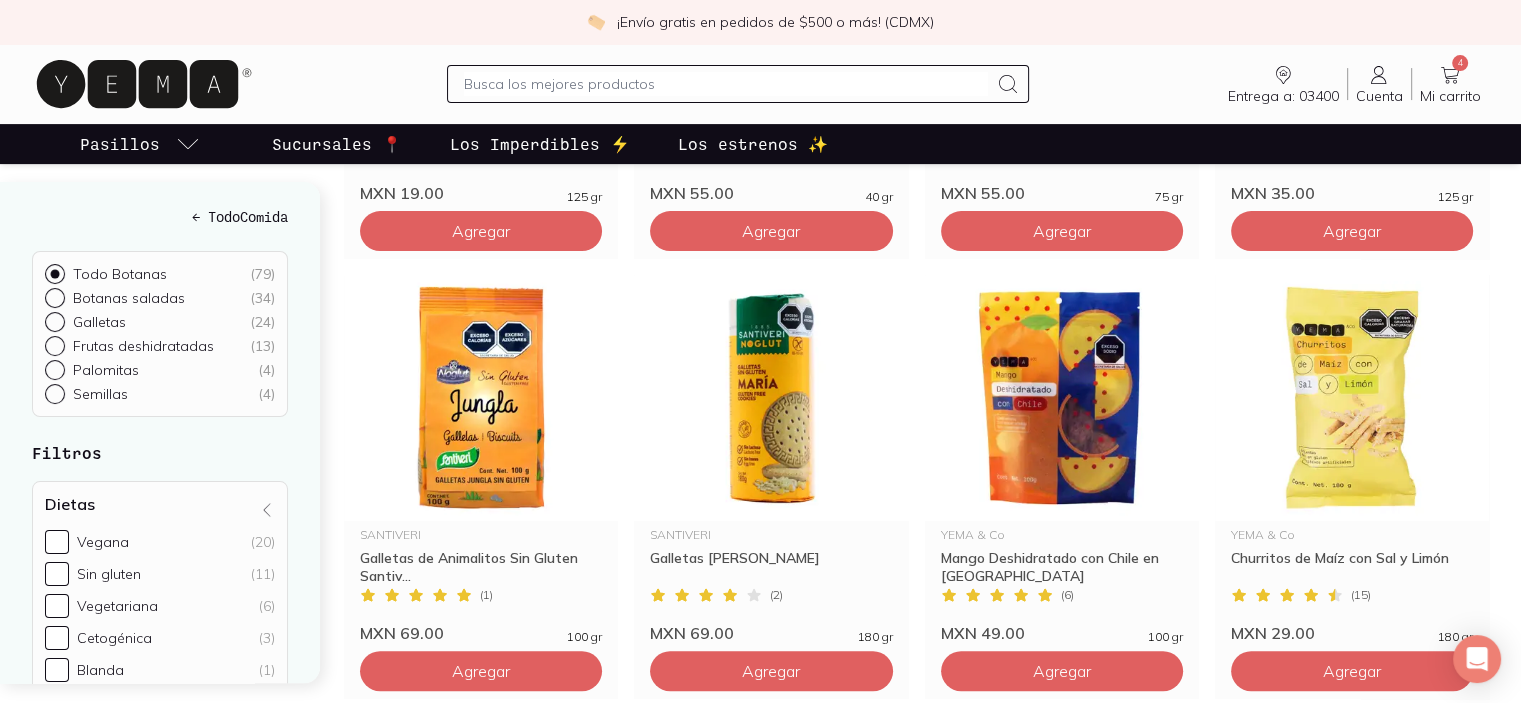 scroll, scrollTop: 800, scrollLeft: 0, axis: vertical 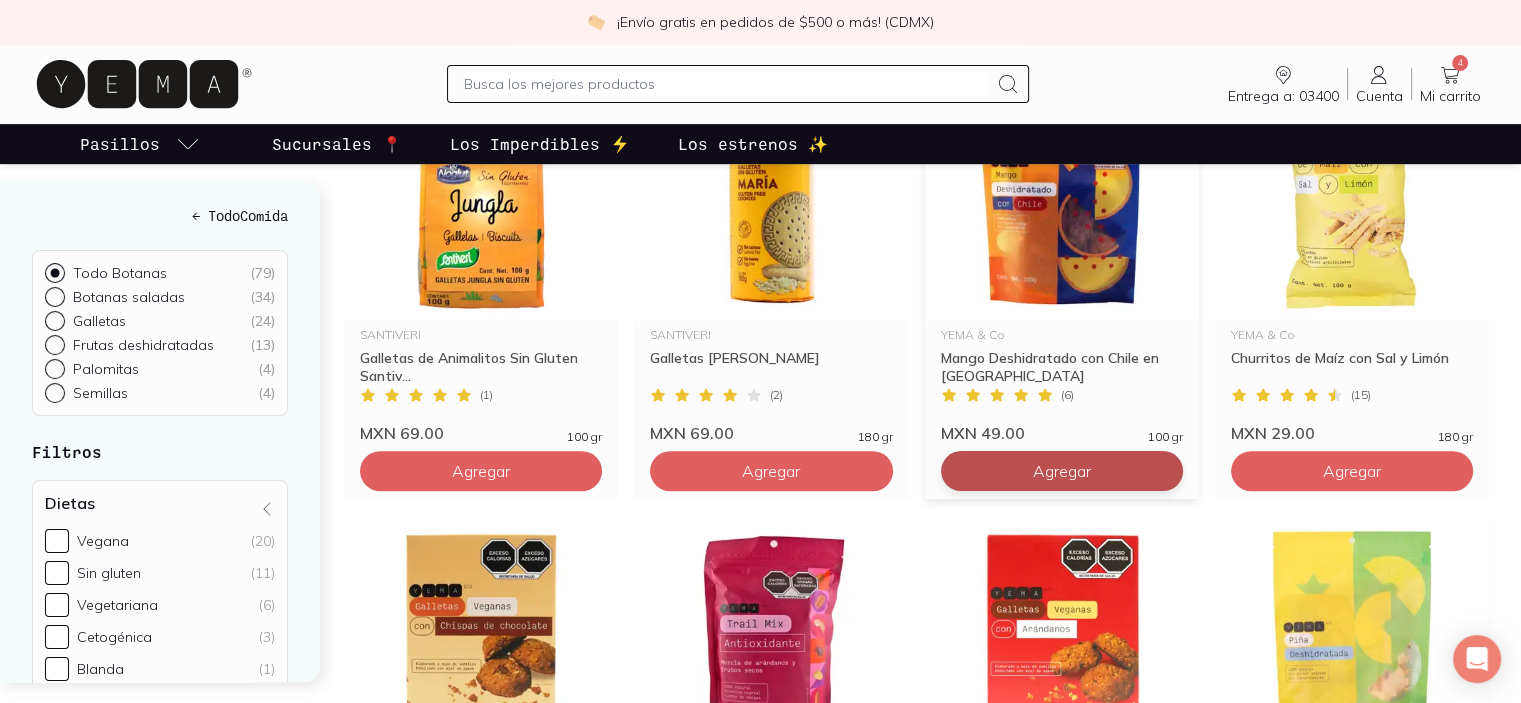 click on "Agregar" at bounding box center (481, 31) 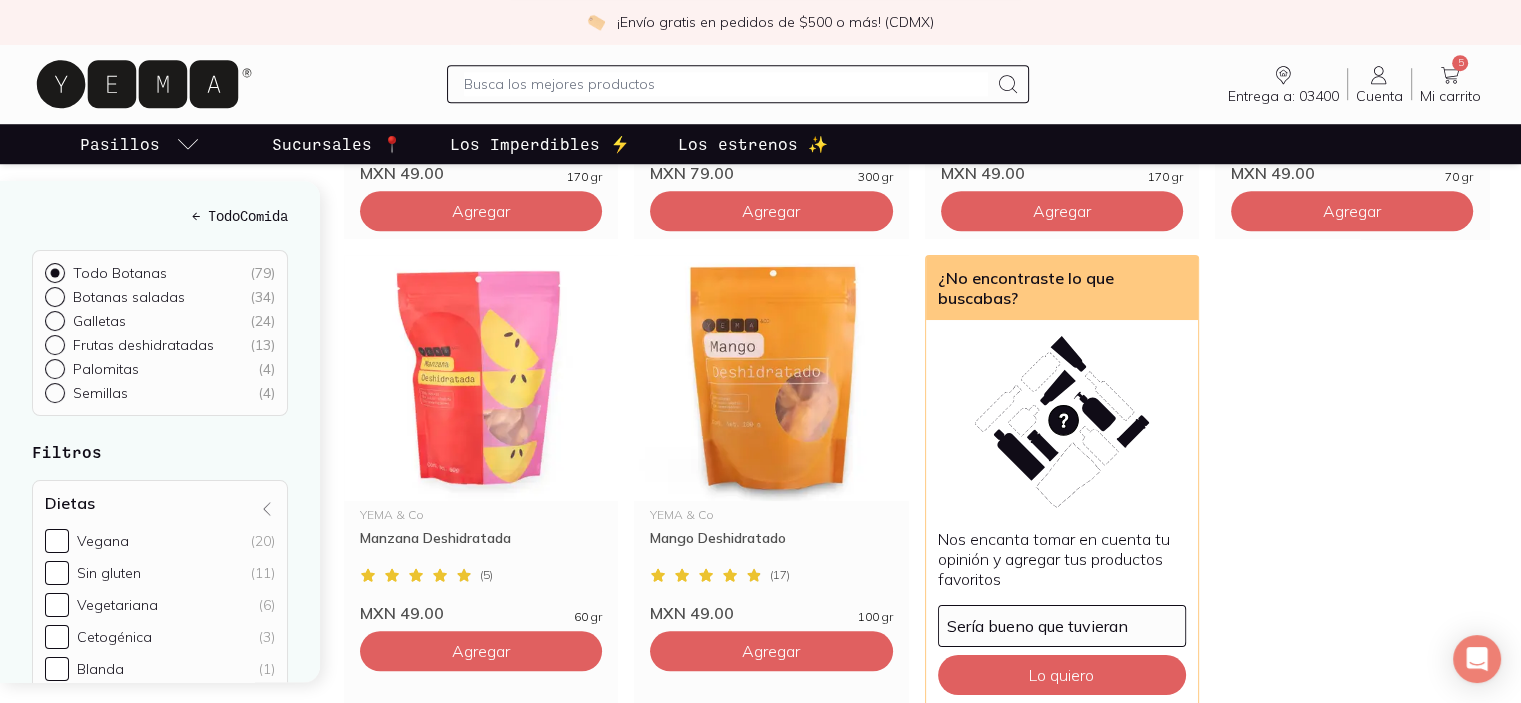 scroll, scrollTop: 1600, scrollLeft: 0, axis: vertical 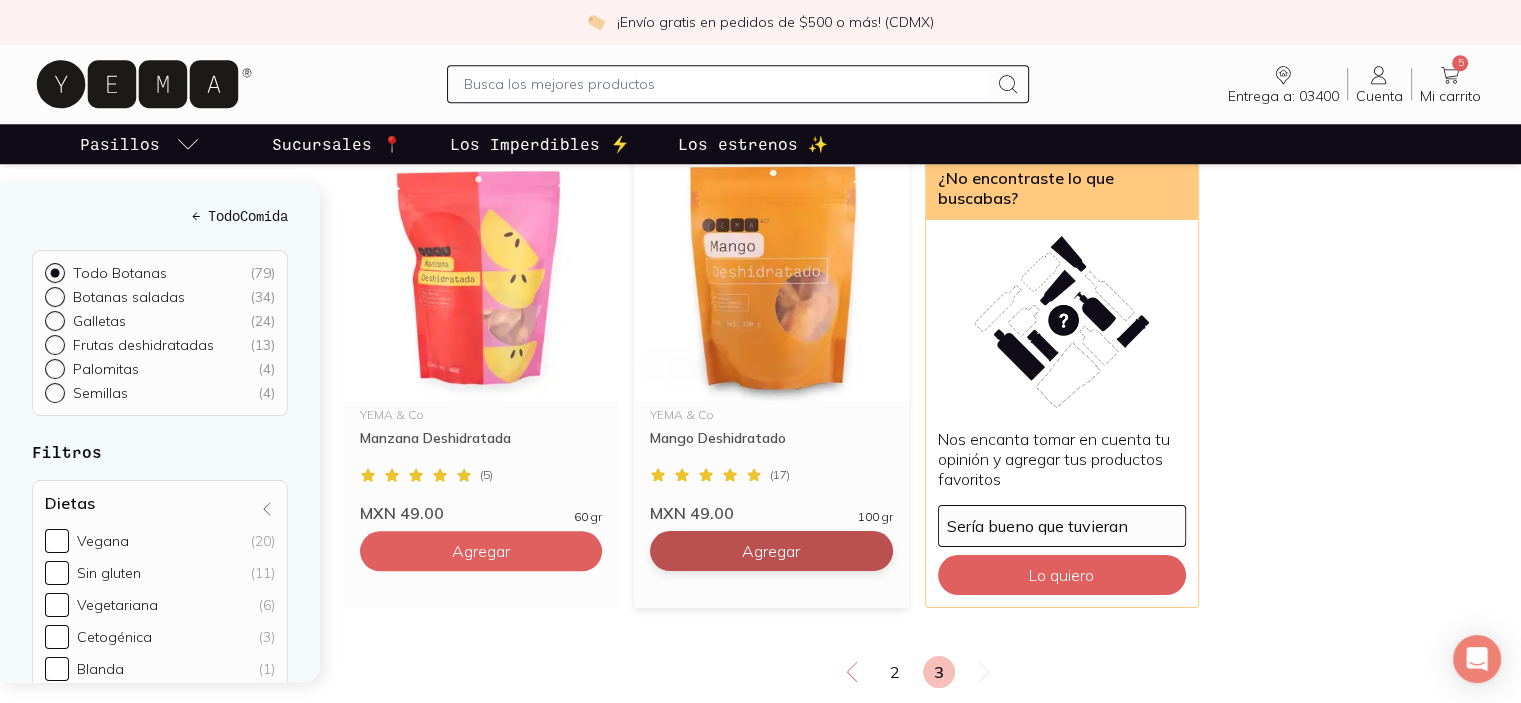 click on "Agregar" at bounding box center [481, -769] 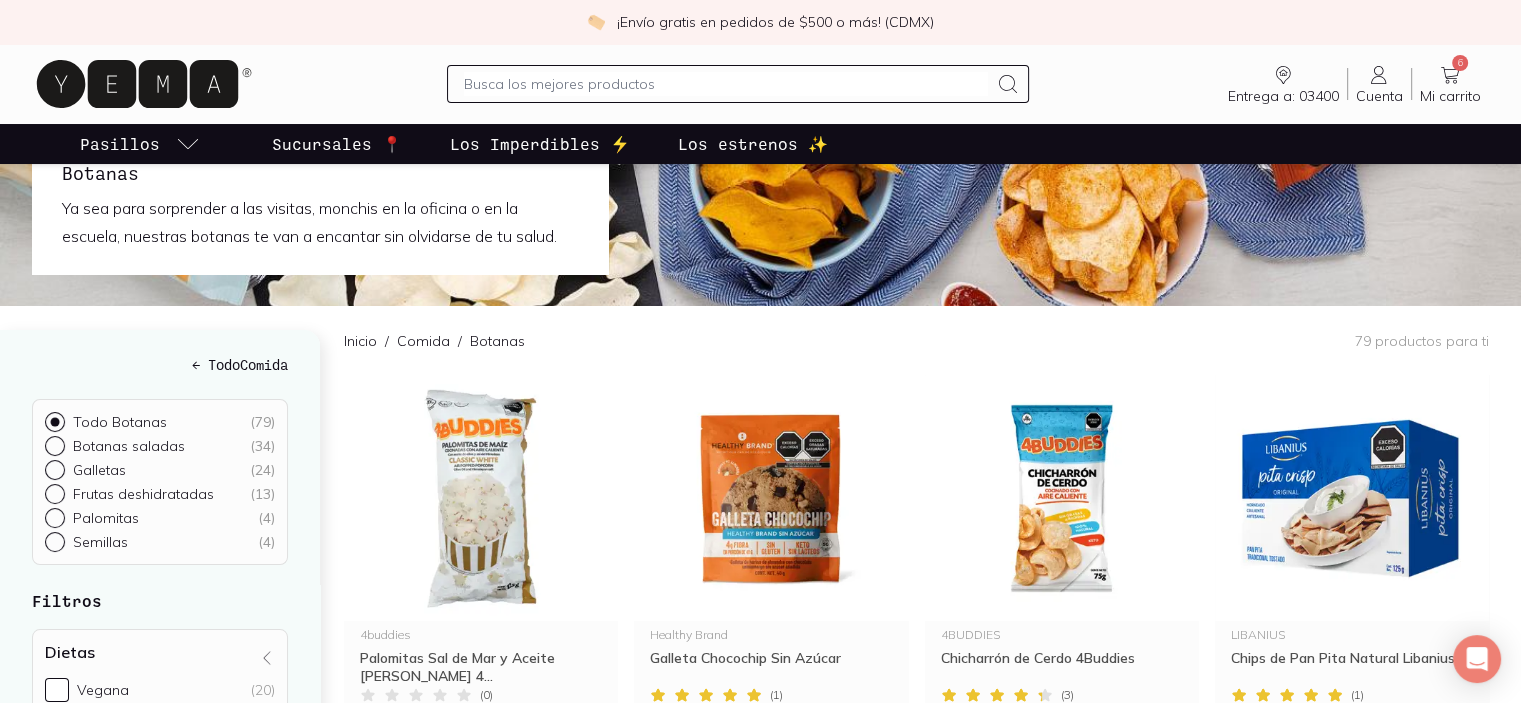 scroll, scrollTop: 0, scrollLeft: 0, axis: both 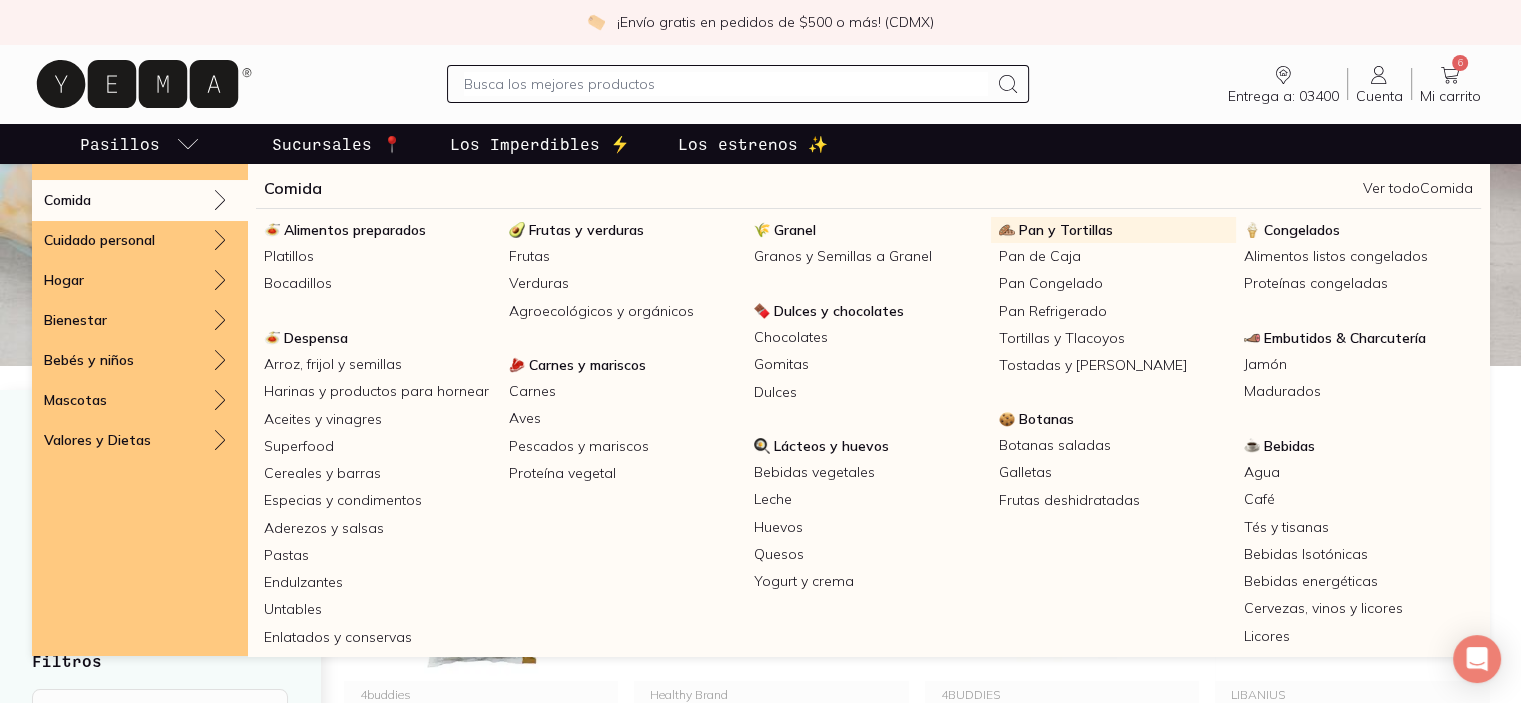 click on "Pan y Tortillas" at bounding box center (1066, 230) 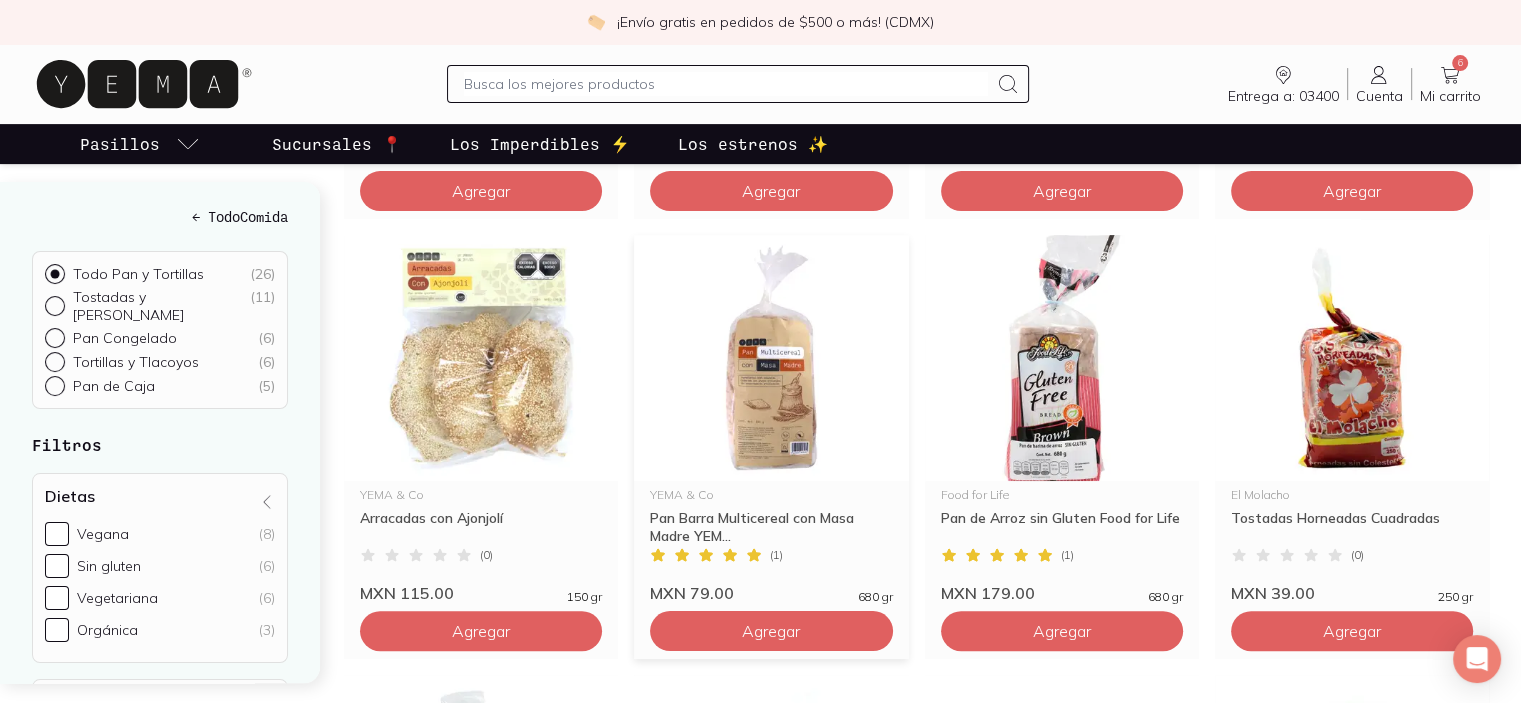 scroll, scrollTop: 700, scrollLeft: 0, axis: vertical 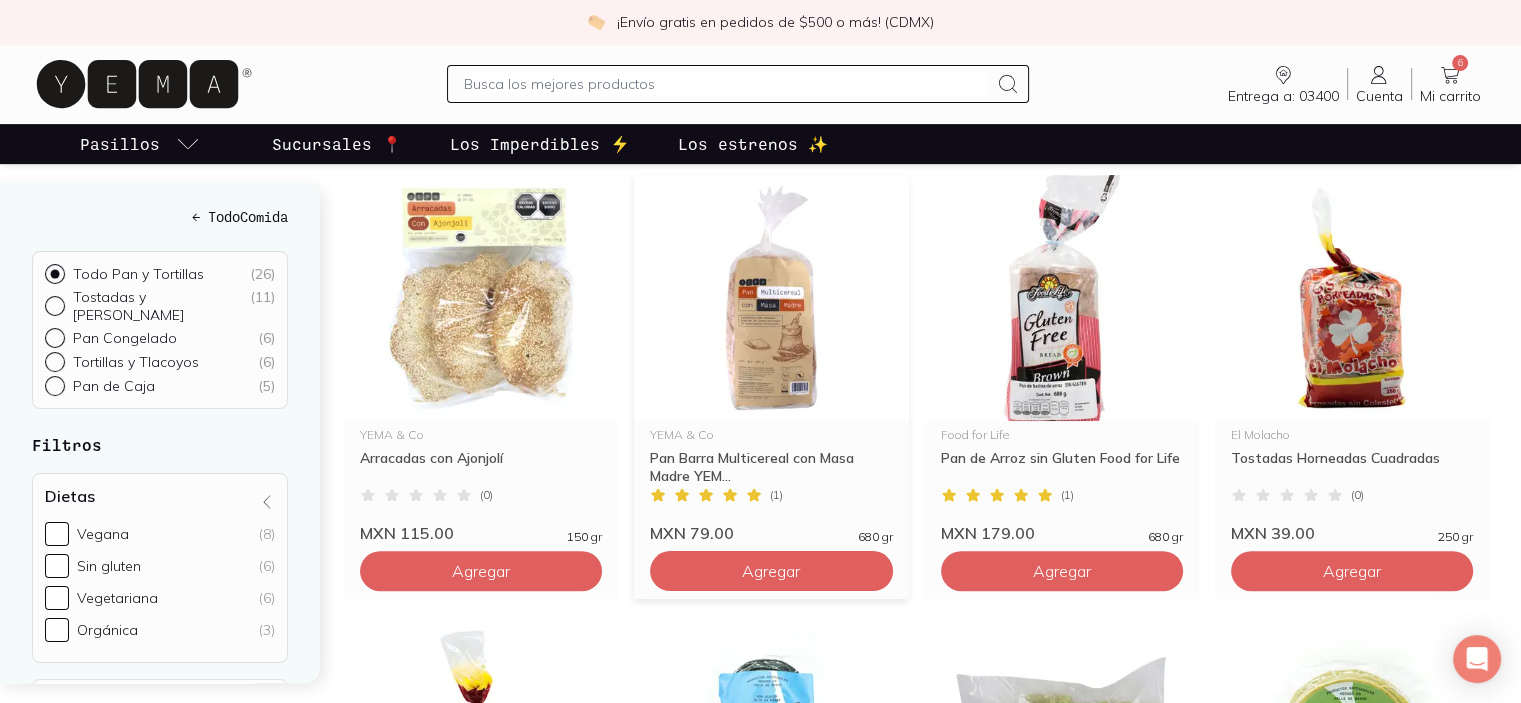 click at bounding box center [771, 298] 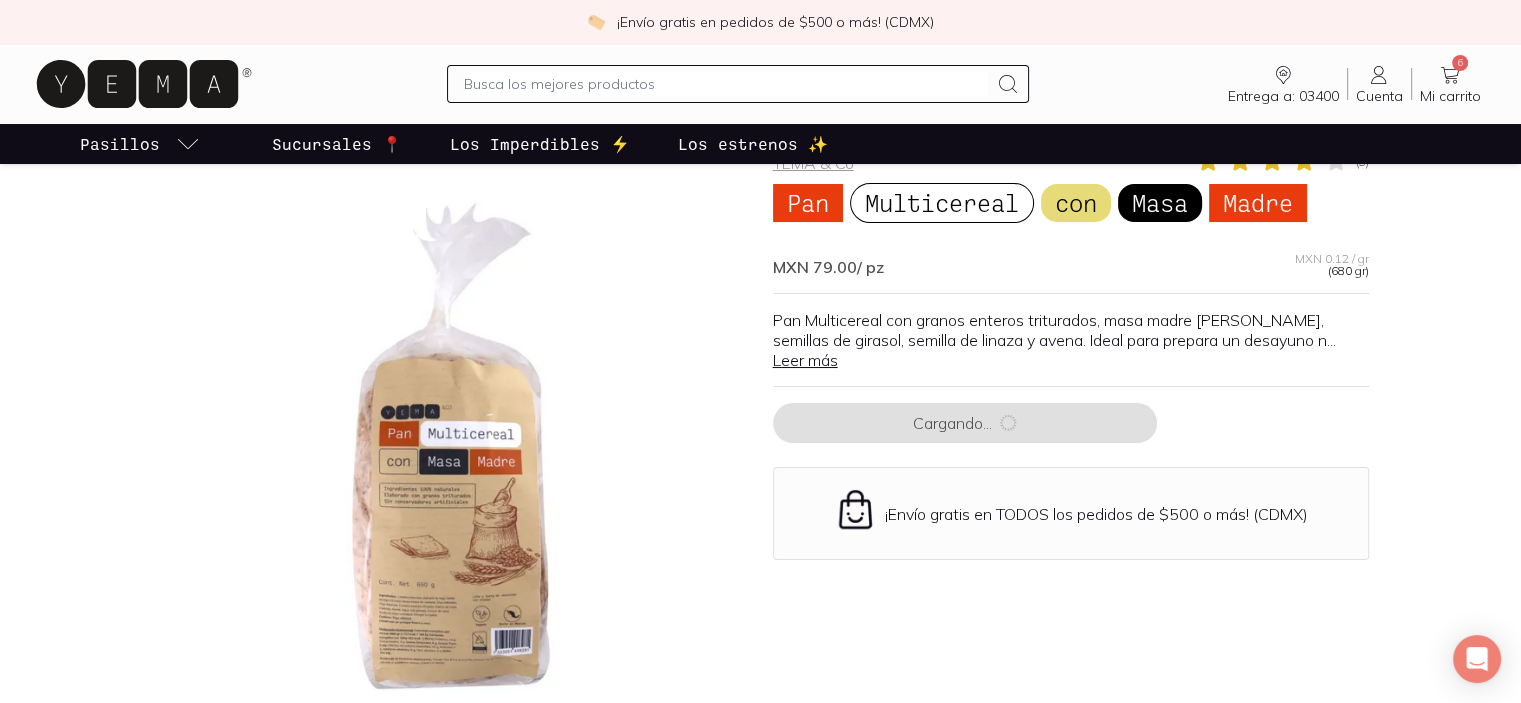 scroll, scrollTop: 201, scrollLeft: 0, axis: vertical 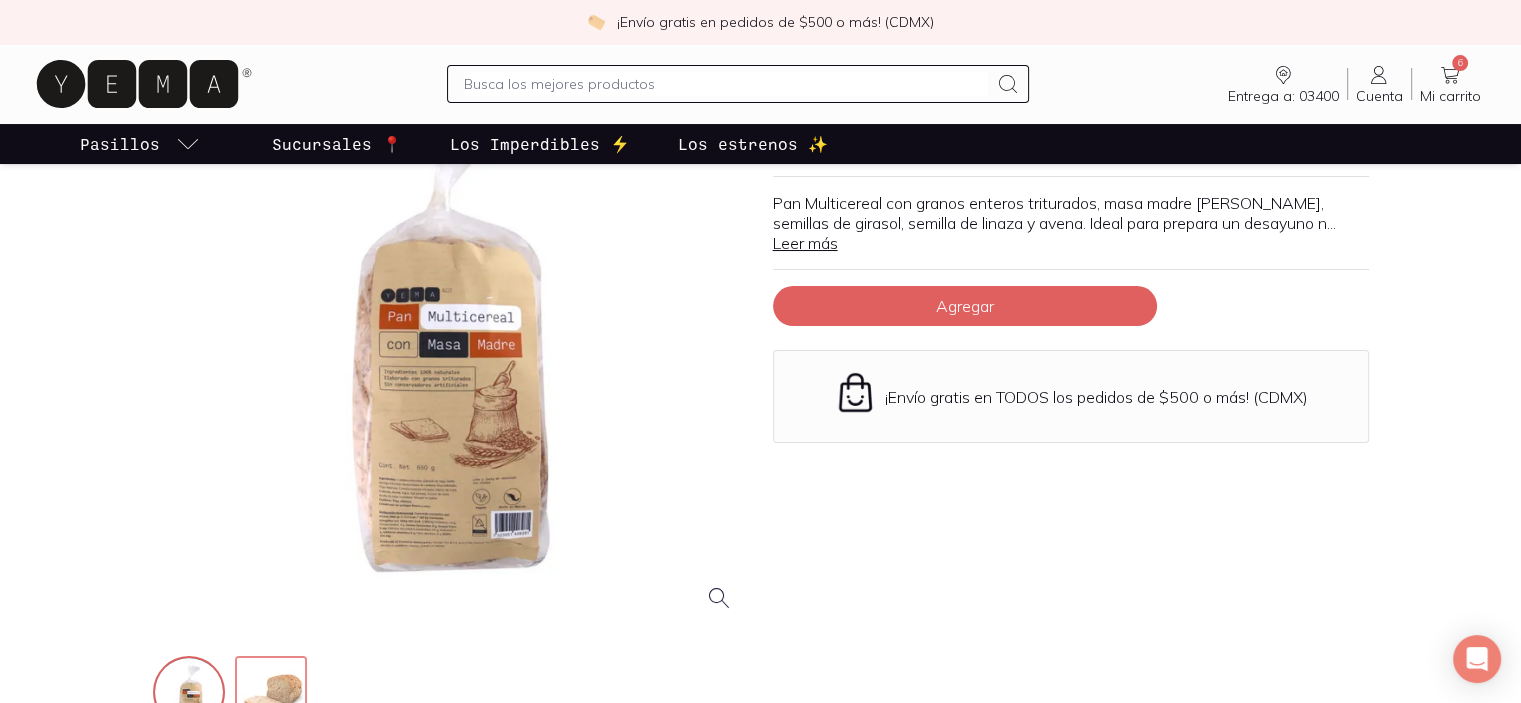 click at bounding box center (273, 694) 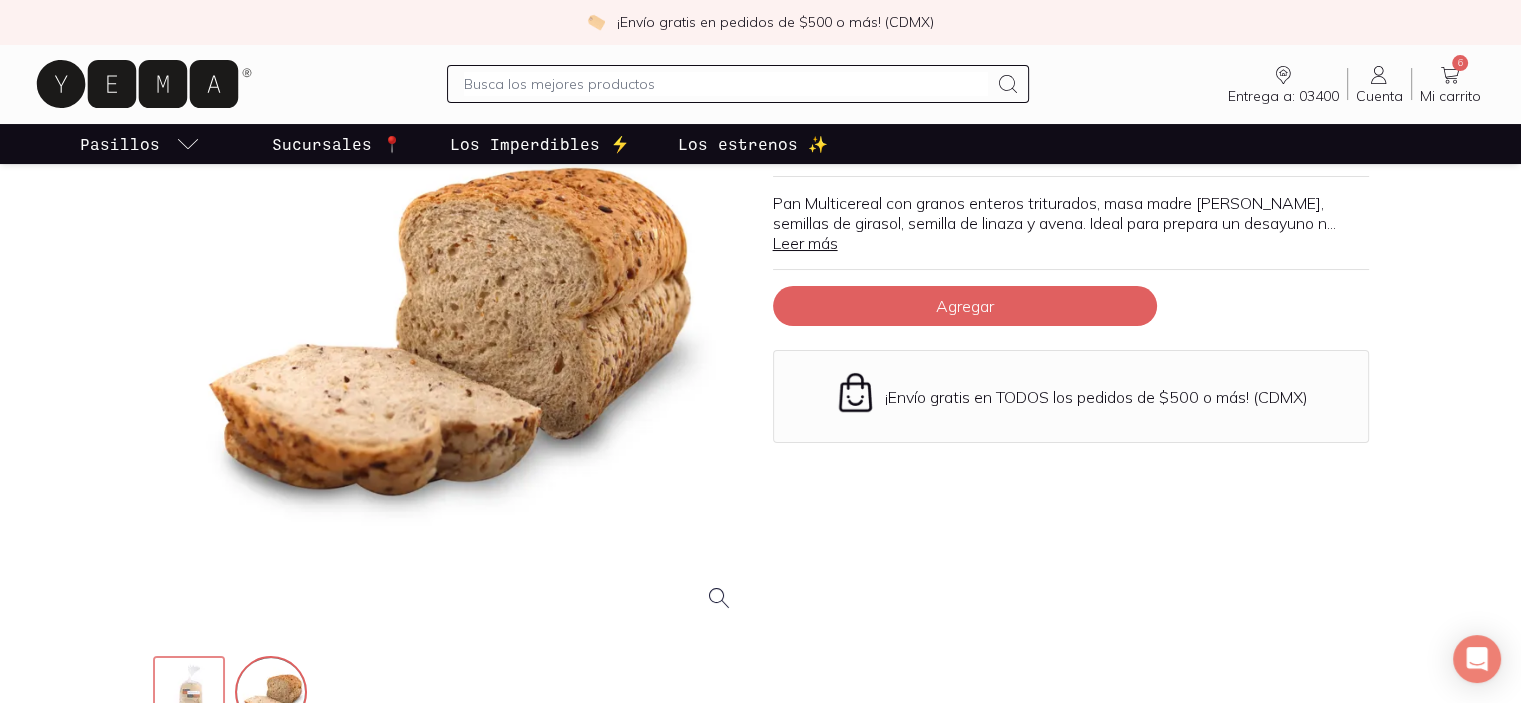click at bounding box center (191, 694) 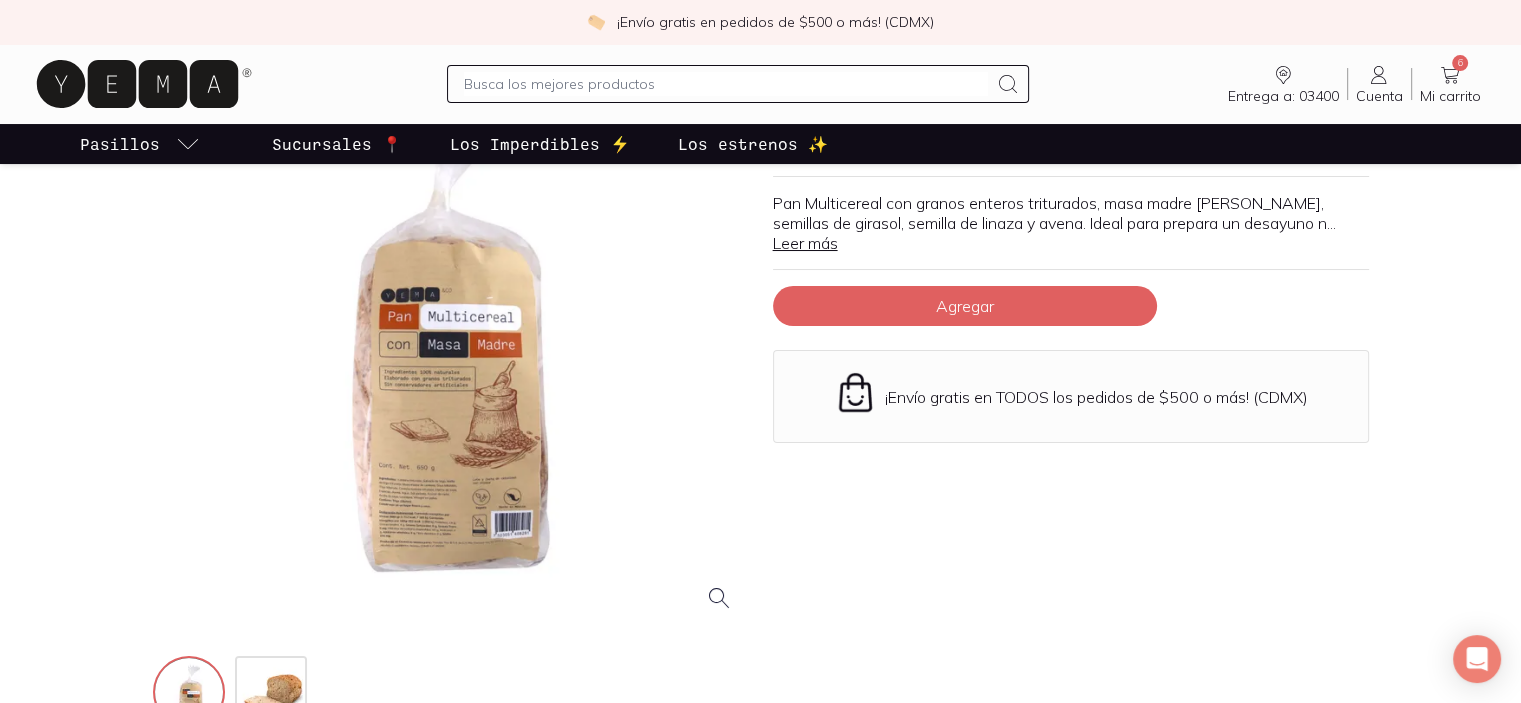 click at bounding box center (451, 330) 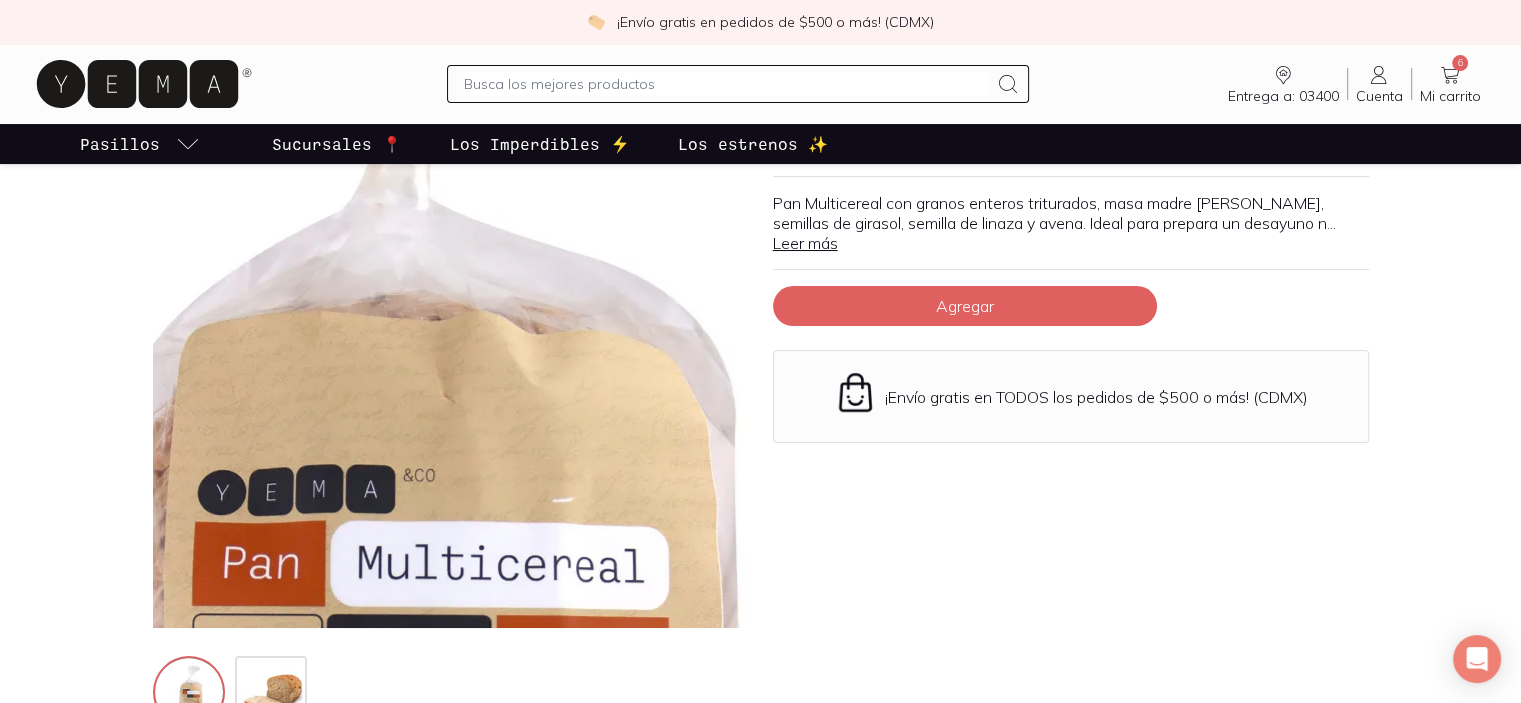 click at bounding box center [433, 608] 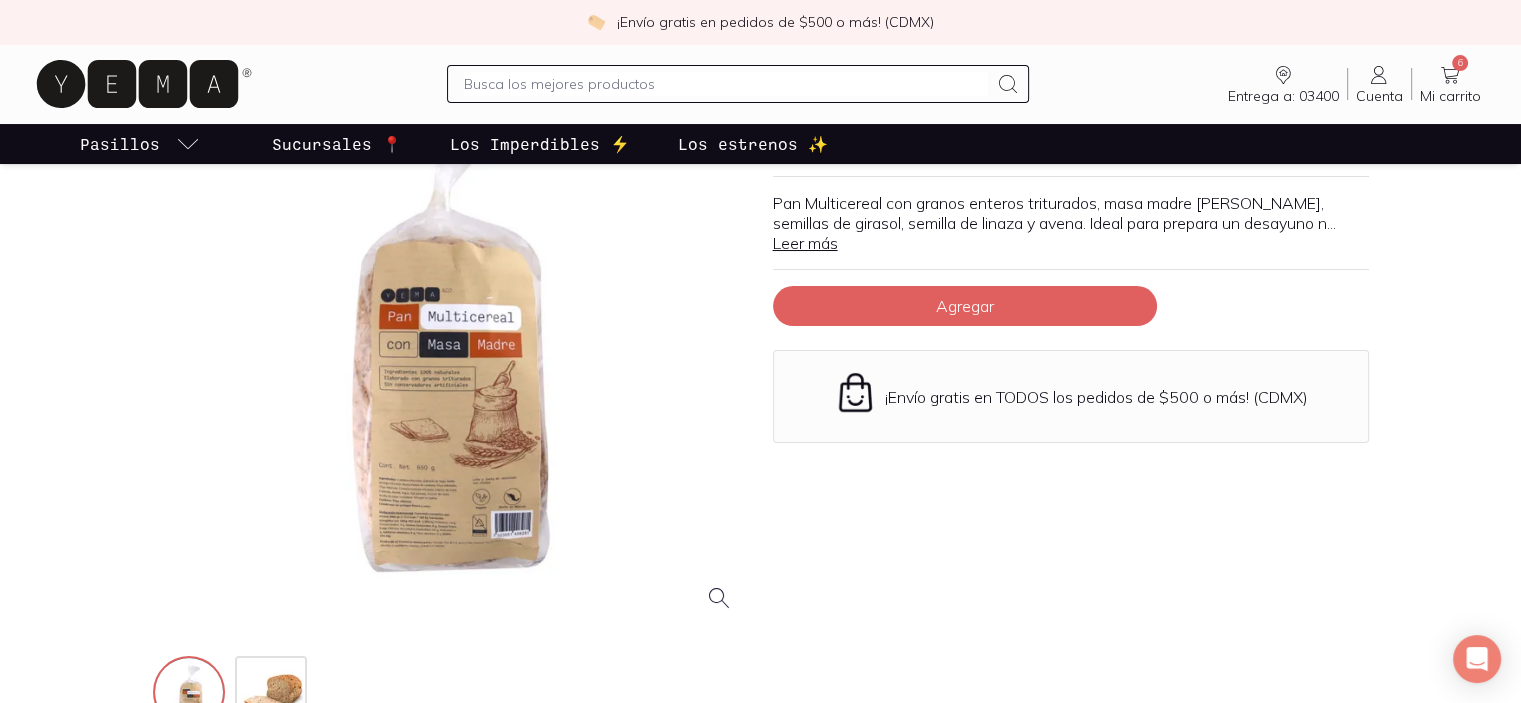click on "YEMA & Co ( 3 ) Pan   Multicereal   con   Masa   Madre   MXN 79.00  / pz MXN 0.12 / gr (680 gr) Pan Multicereal con granos enteros triturados, masa madre [PERSON_NAME], semillas de girasol, semilla de linaza y avena. Ideal para prepara un desayuno n ...   Leer más Agregar ¡Envío gratis en TODOS los pedidos de $500 o más! (CDMX)" at bounding box center (1071, 382) 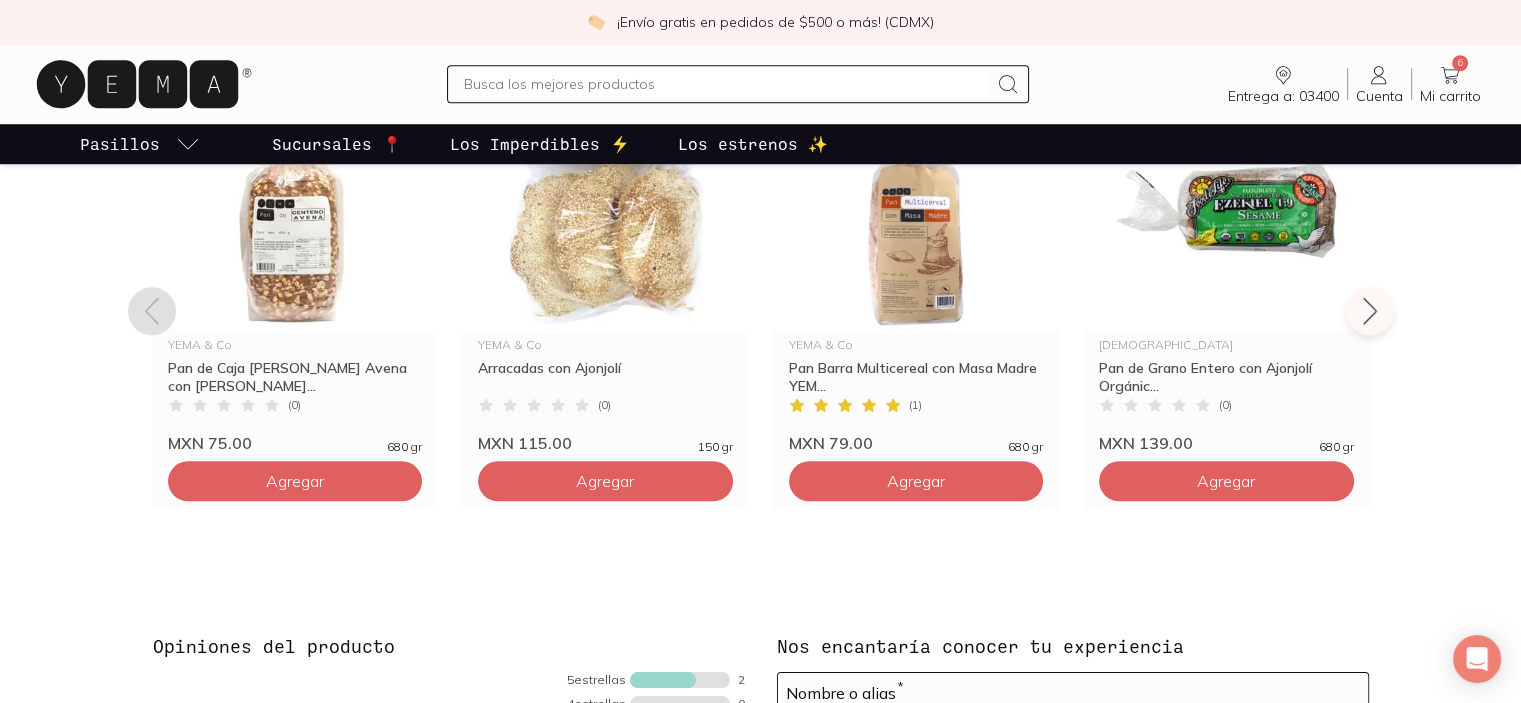 scroll, scrollTop: 1501, scrollLeft: 0, axis: vertical 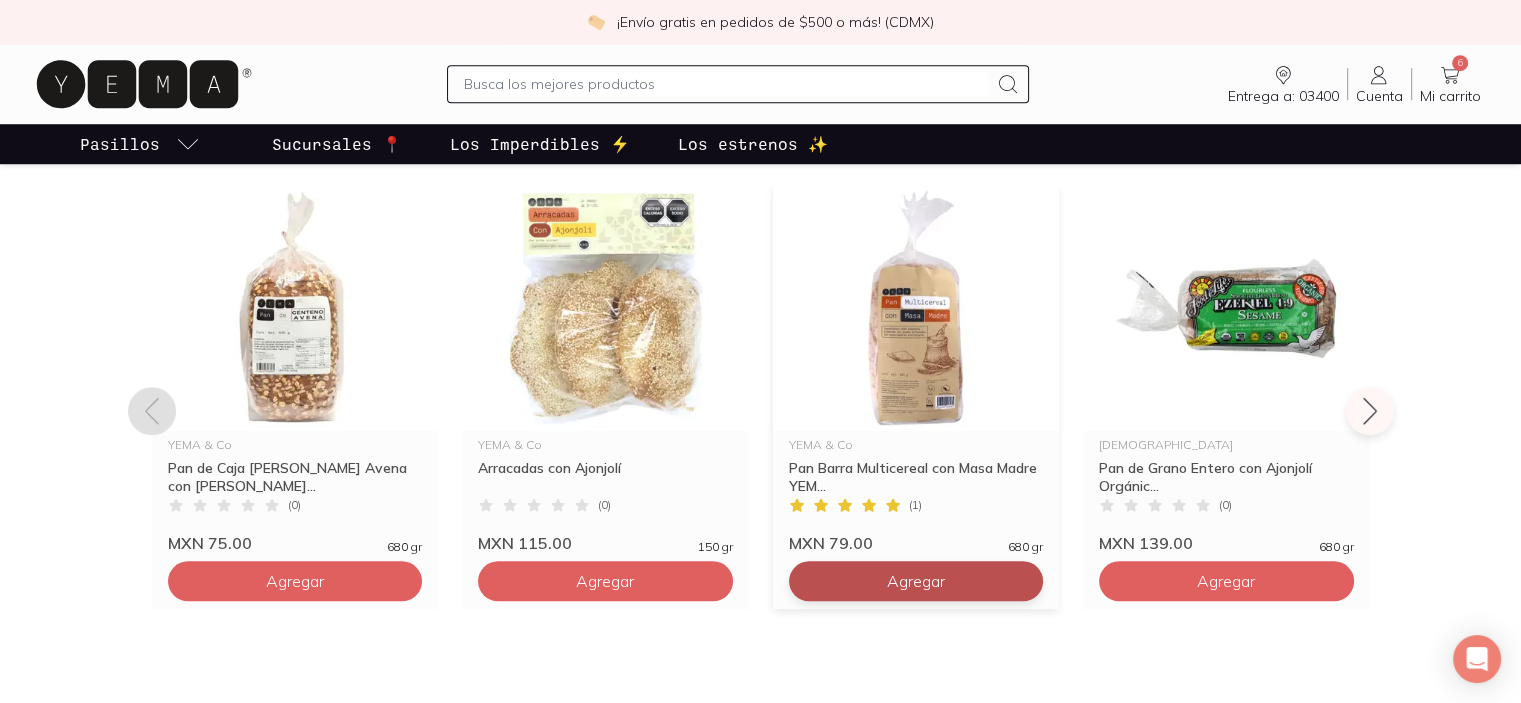 click on "Agregar" at bounding box center (295, 581) 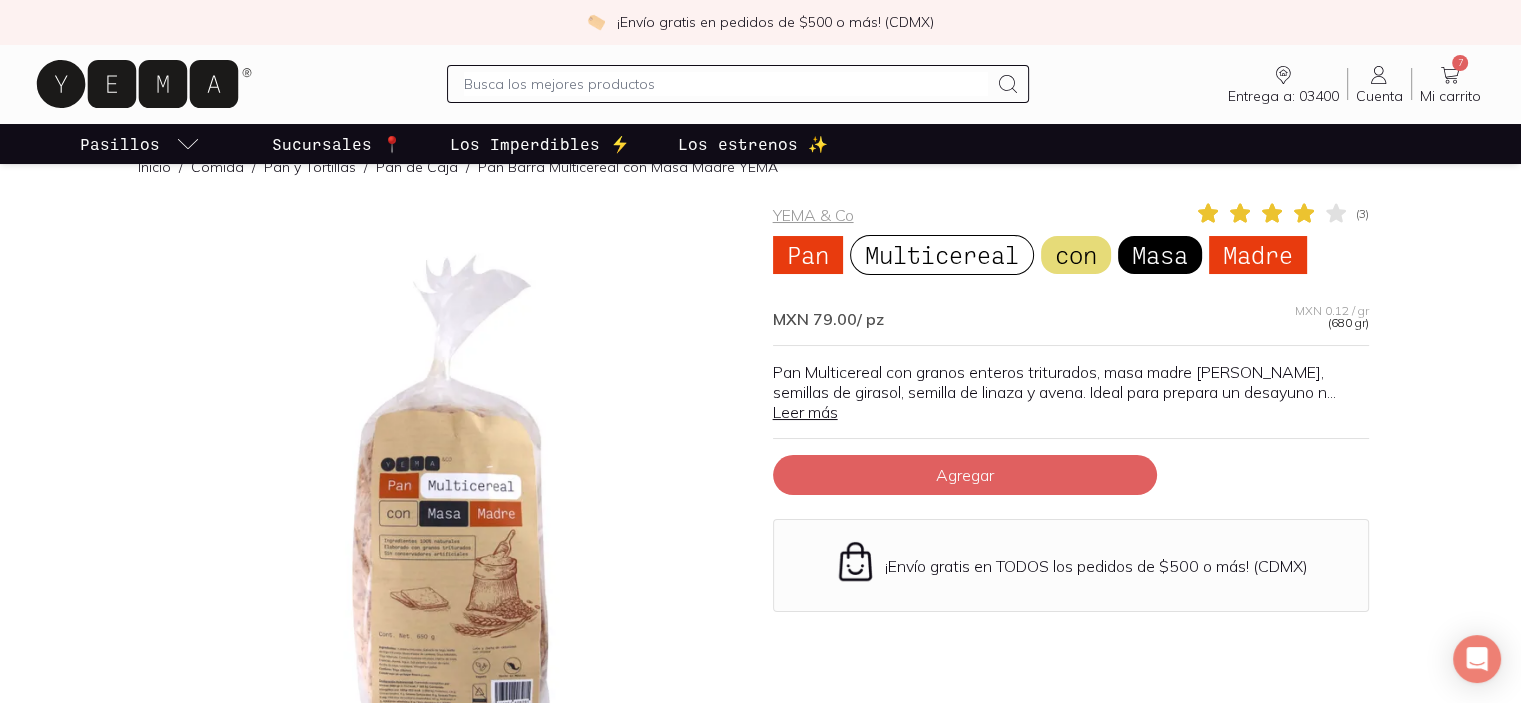 scroll, scrollTop: 0, scrollLeft: 0, axis: both 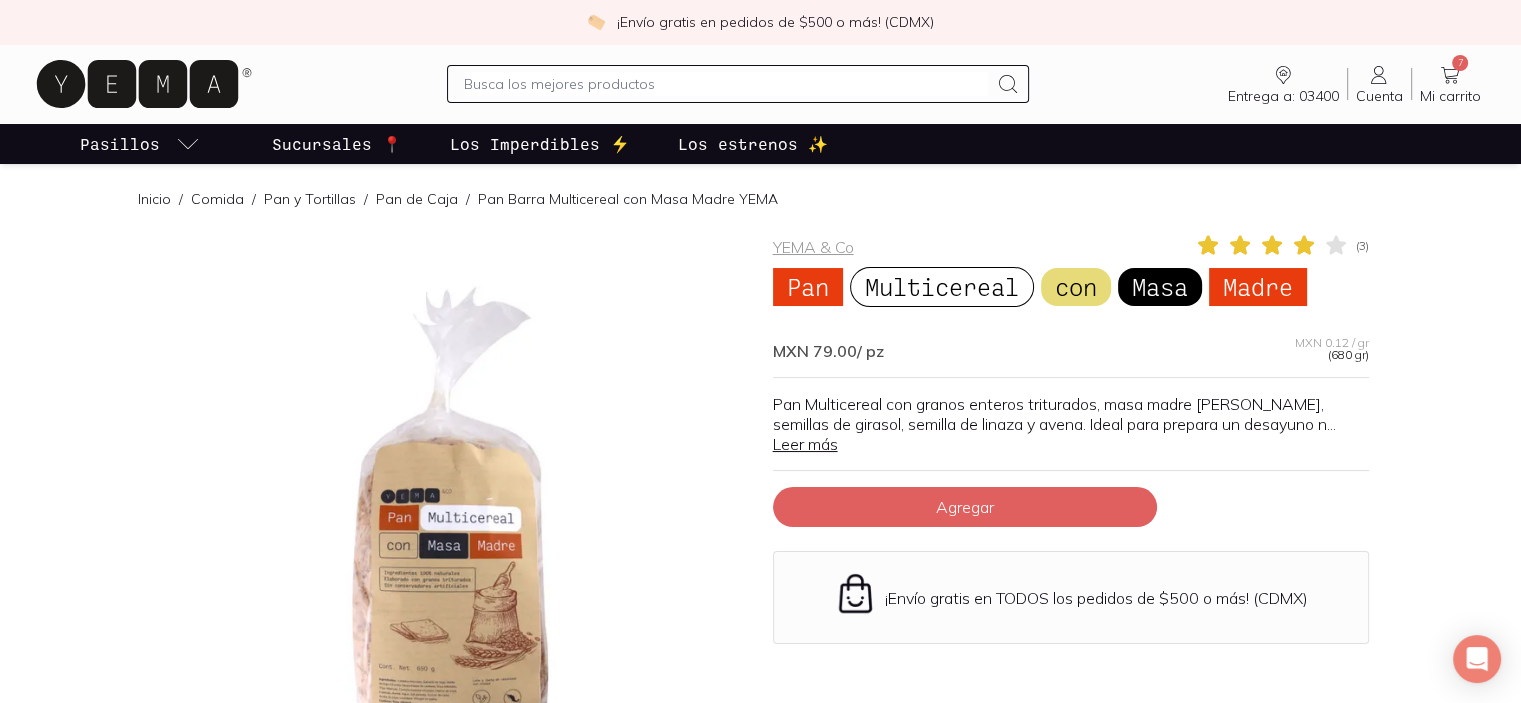 click on "Los Imperdibles ⚡️" at bounding box center (540, 144) 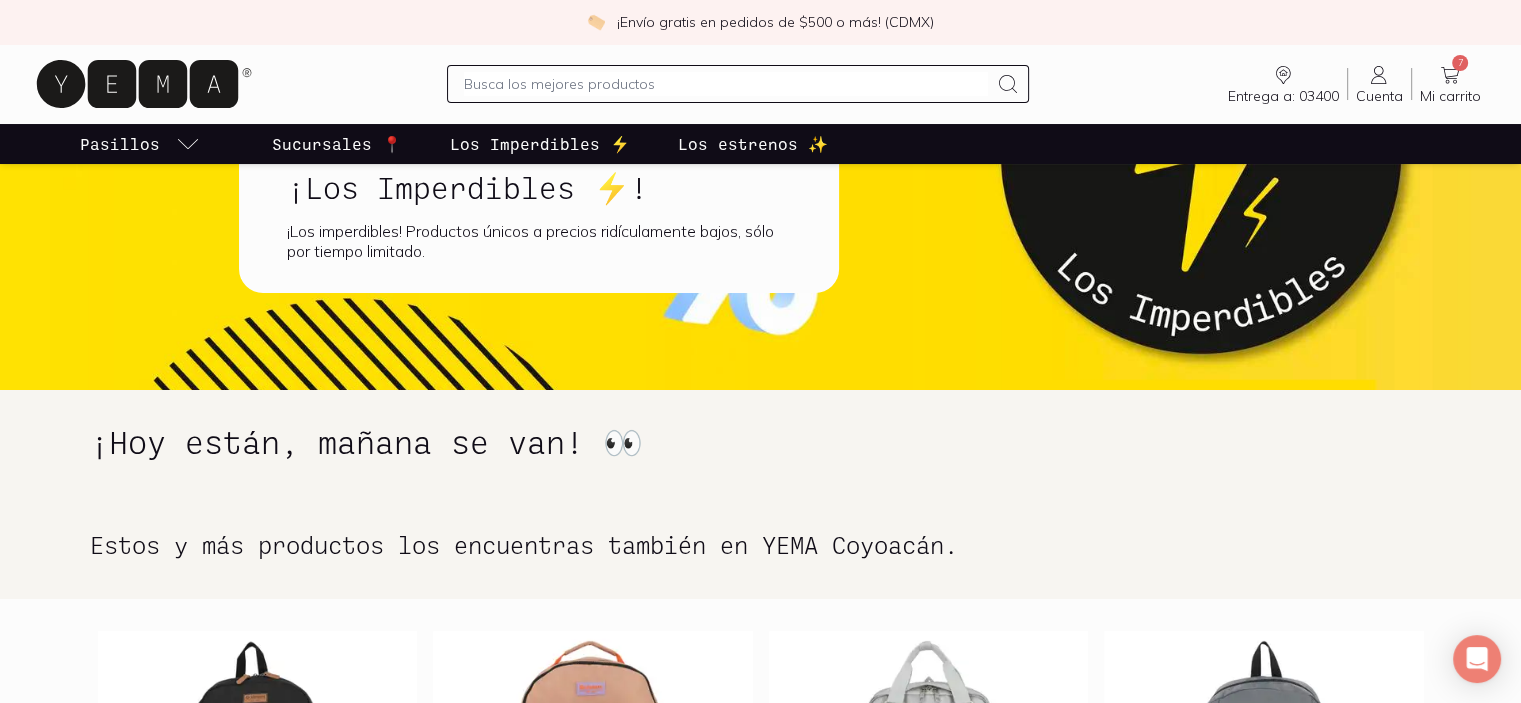 scroll, scrollTop: 0, scrollLeft: 0, axis: both 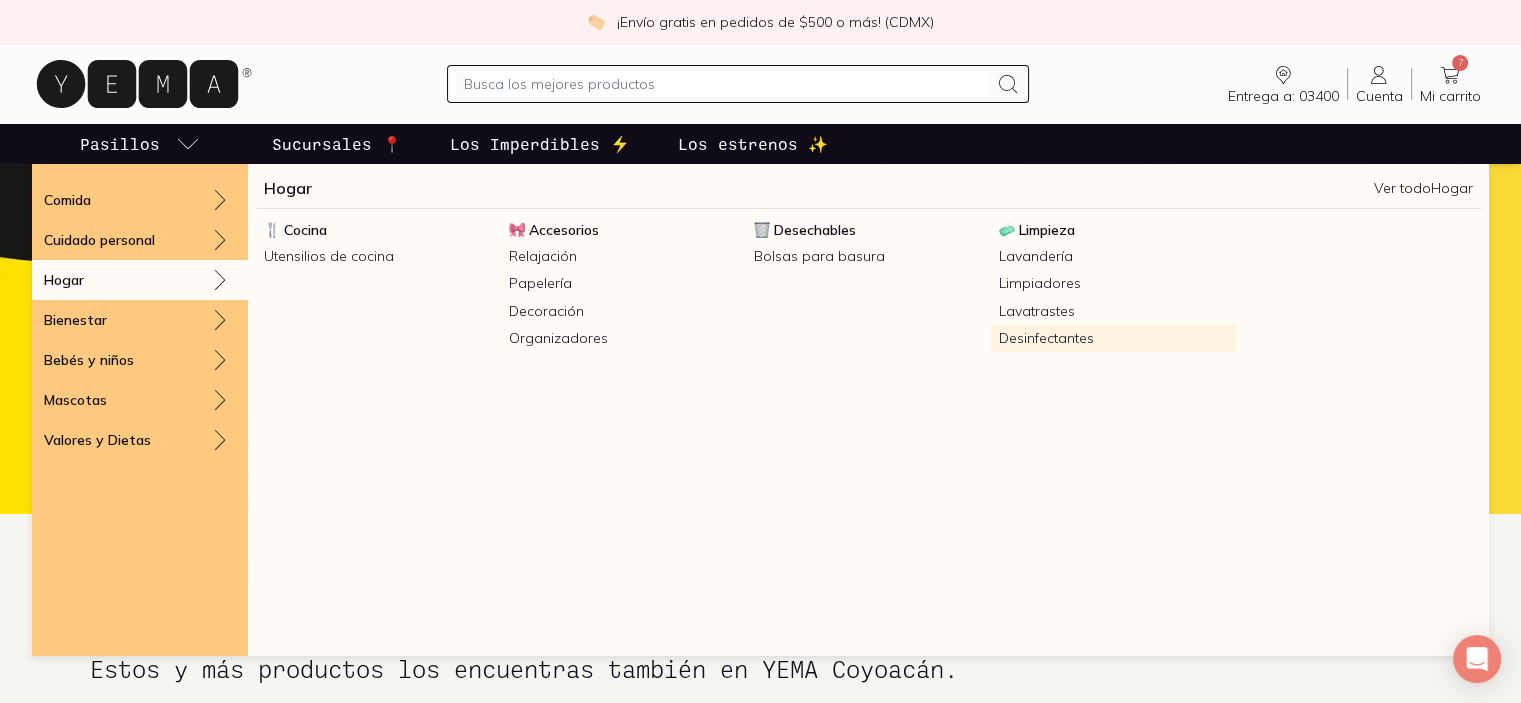 click on "Desinfectantes" at bounding box center [1113, 338] 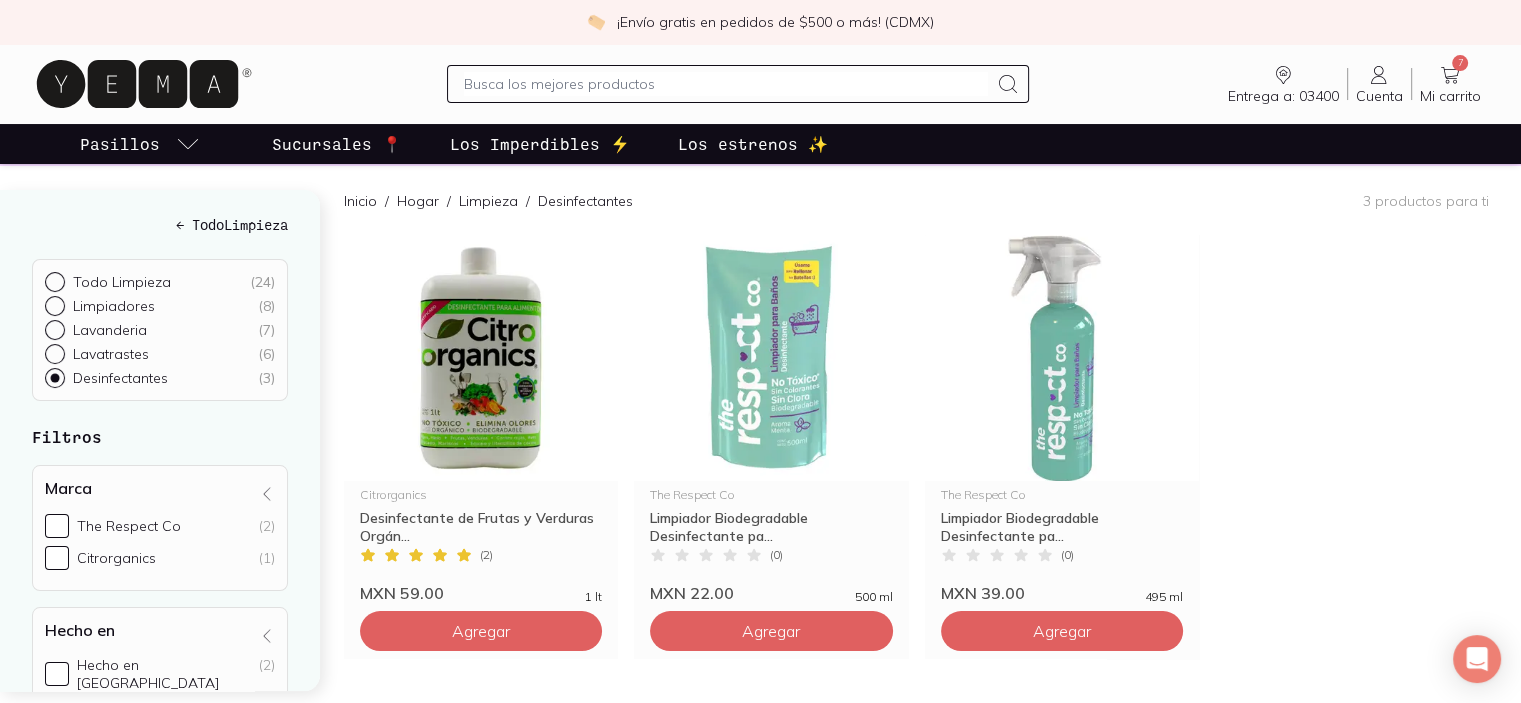 scroll, scrollTop: 0, scrollLeft: 0, axis: both 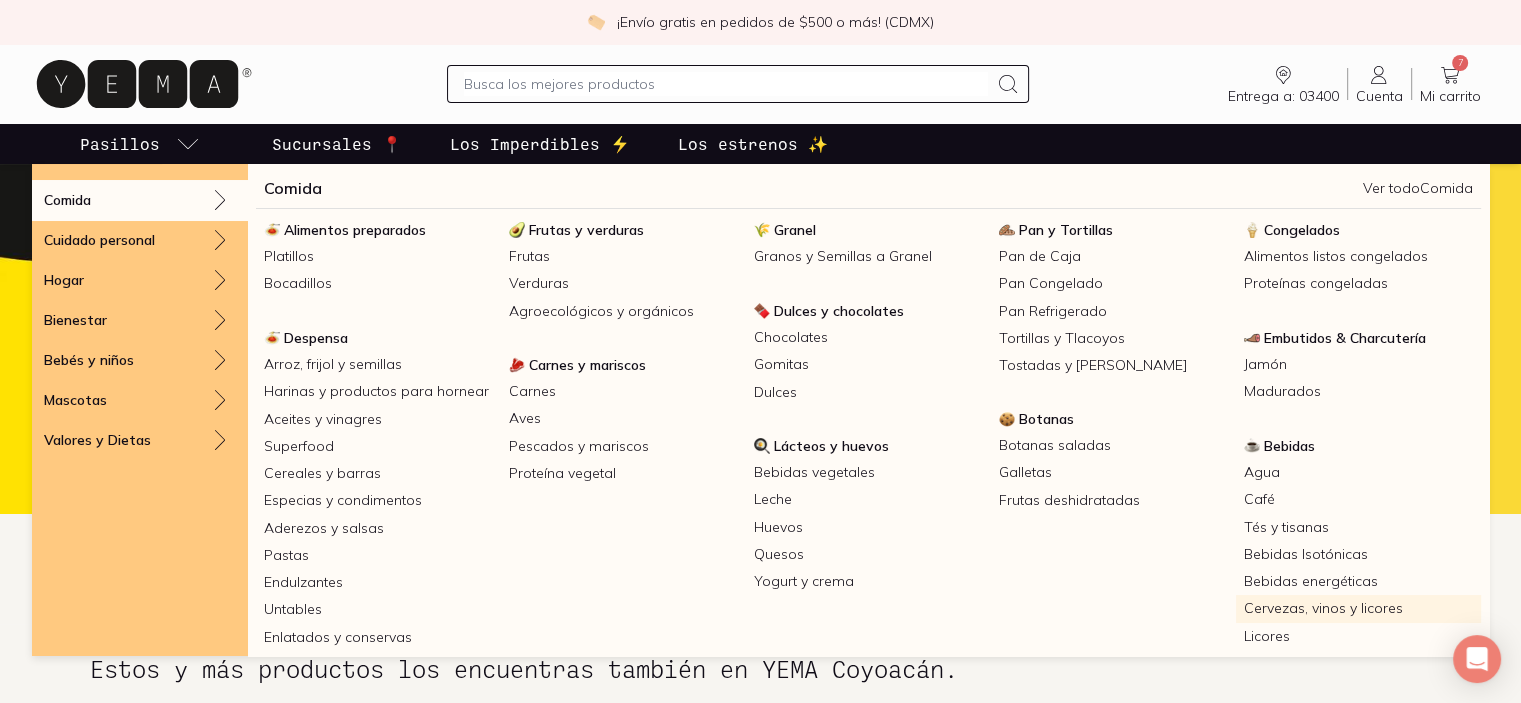 click on "Cervezas, vinos y licores" at bounding box center [1358, 608] 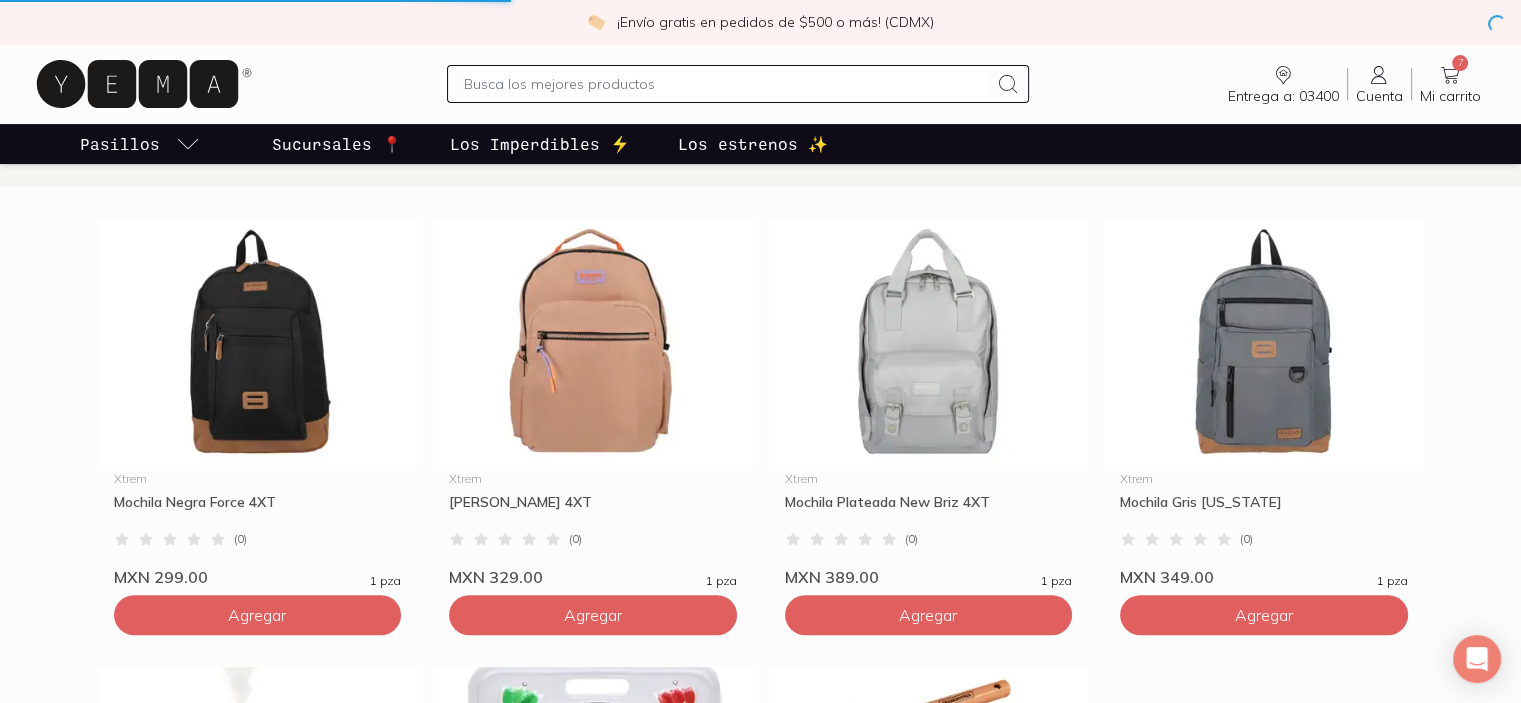 scroll, scrollTop: 700, scrollLeft: 0, axis: vertical 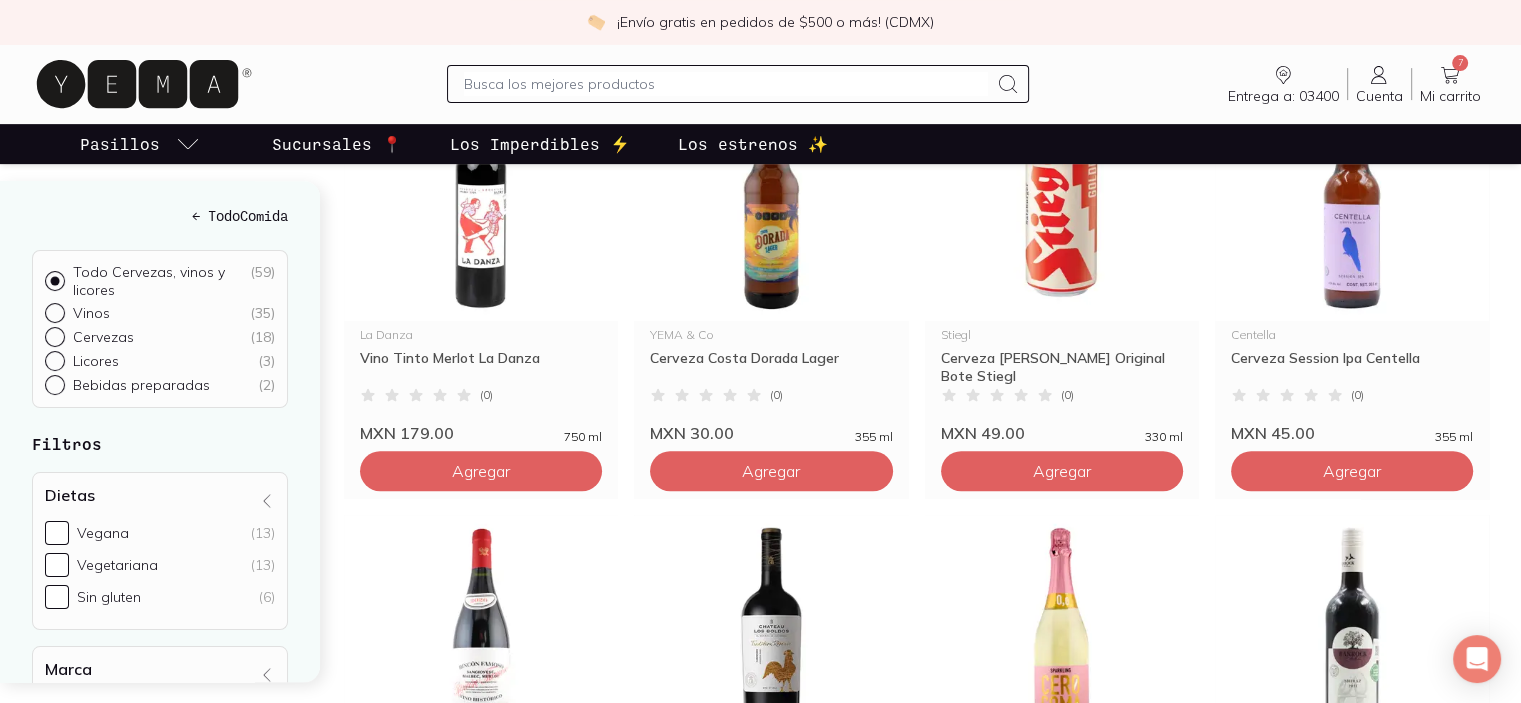 click on "Cervezas" at bounding box center (103, 338) 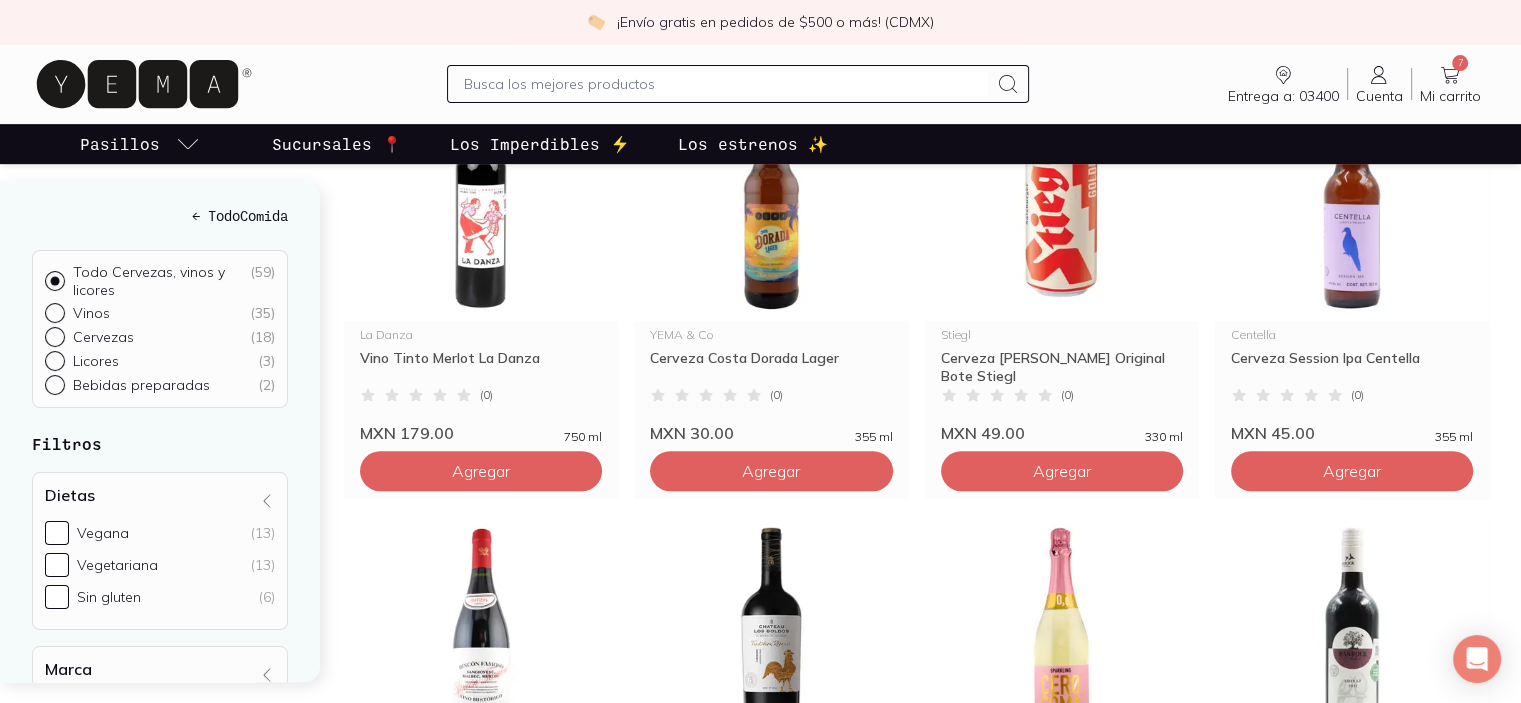 click on "Cervezas ( 18 )" at bounding box center [53, 336] 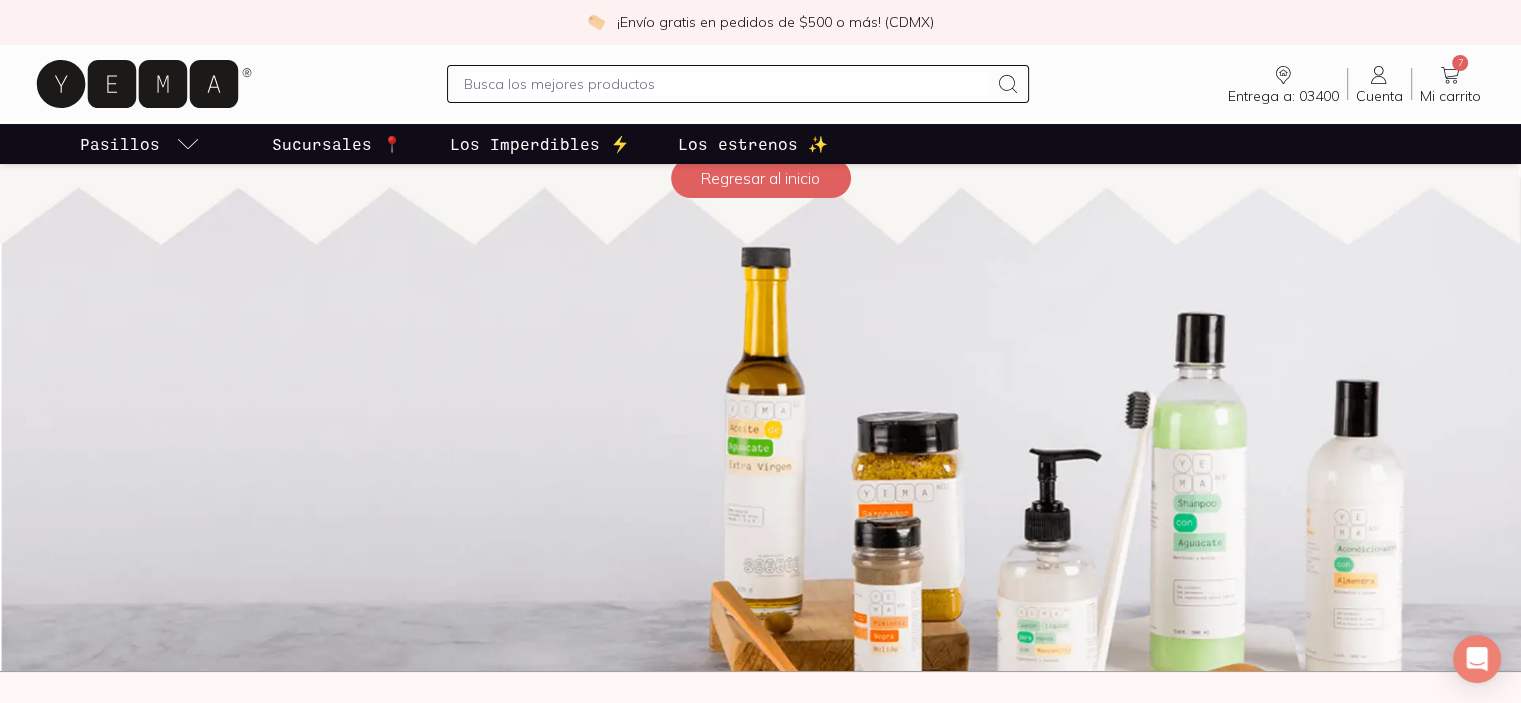 scroll, scrollTop: 0, scrollLeft: 0, axis: both 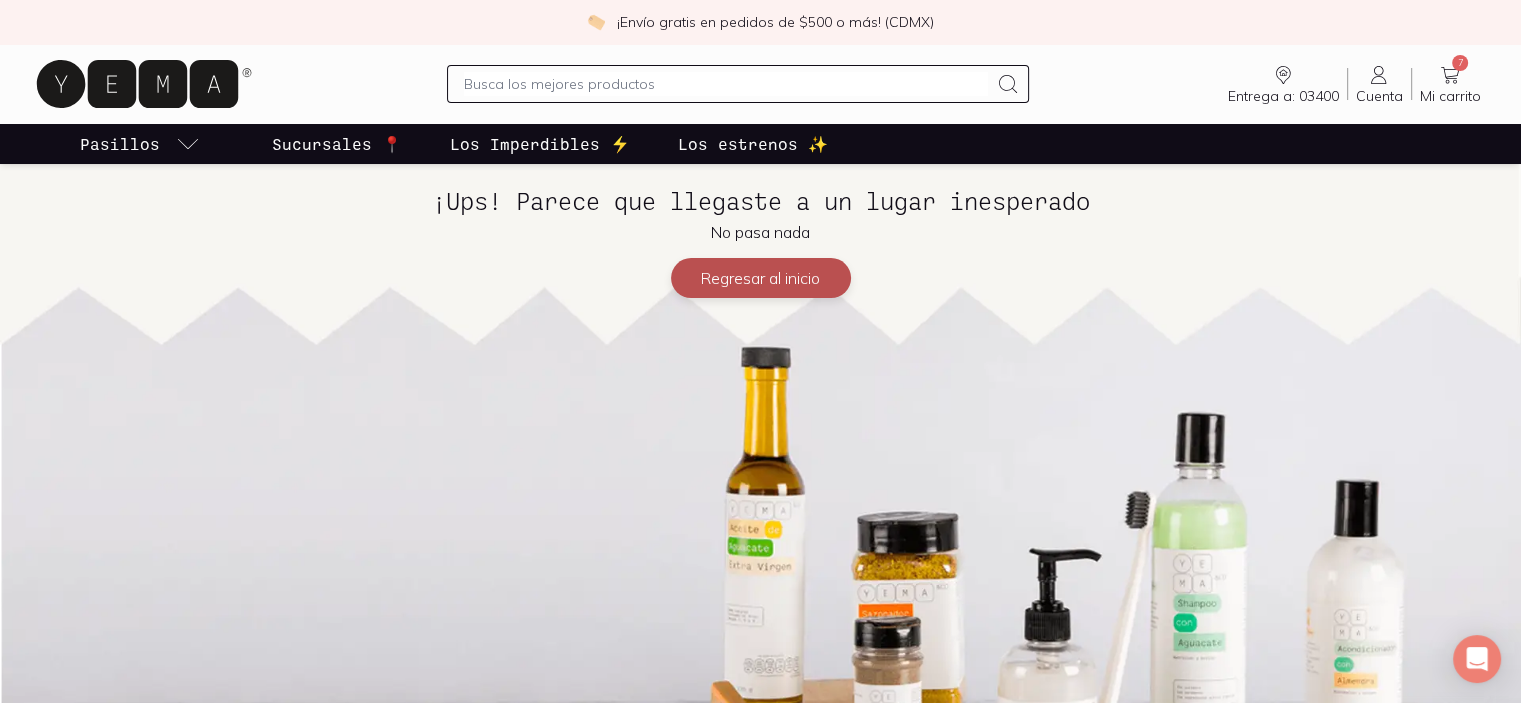 click on "Regresar al inicio" at bounding box center [761, 278] 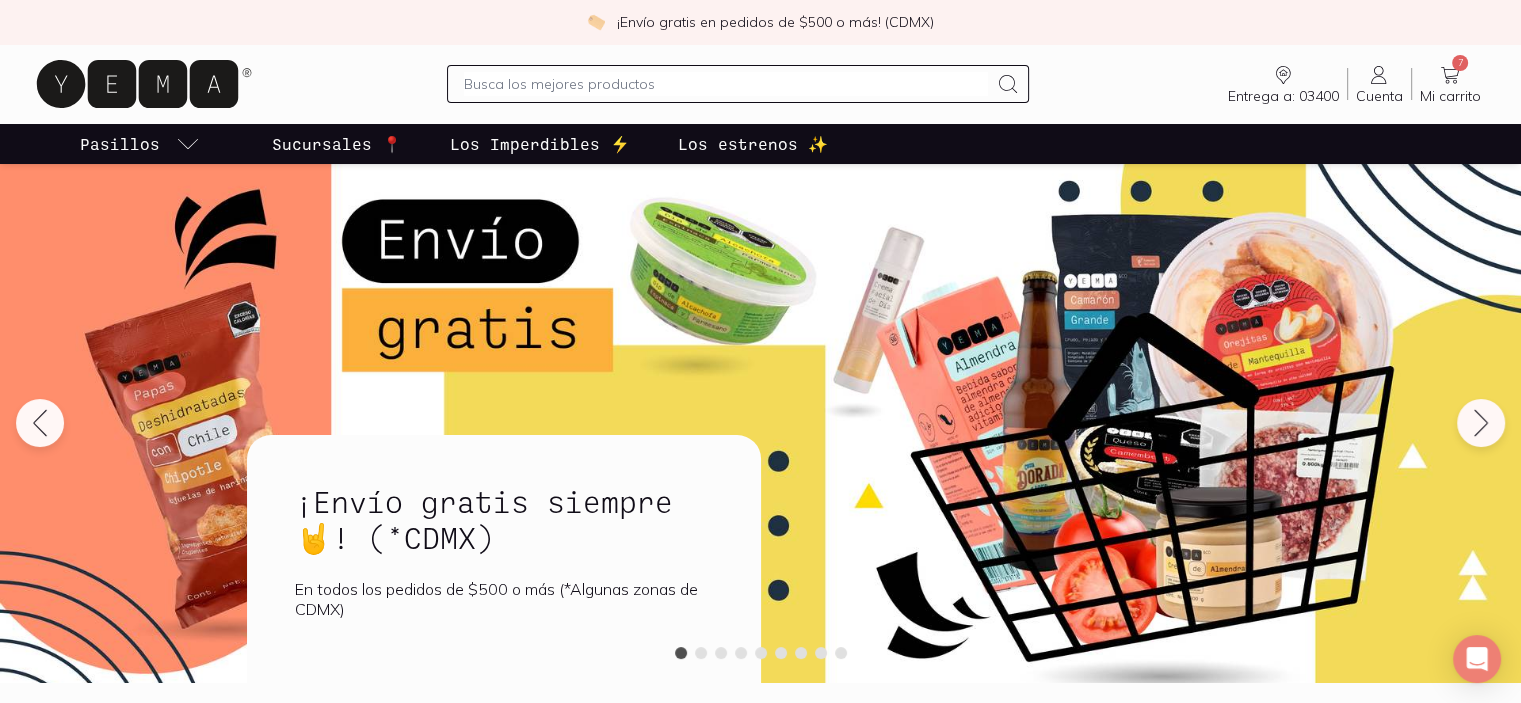 scroll, scrollTop: 0, scrollLeft: 0, axis: both 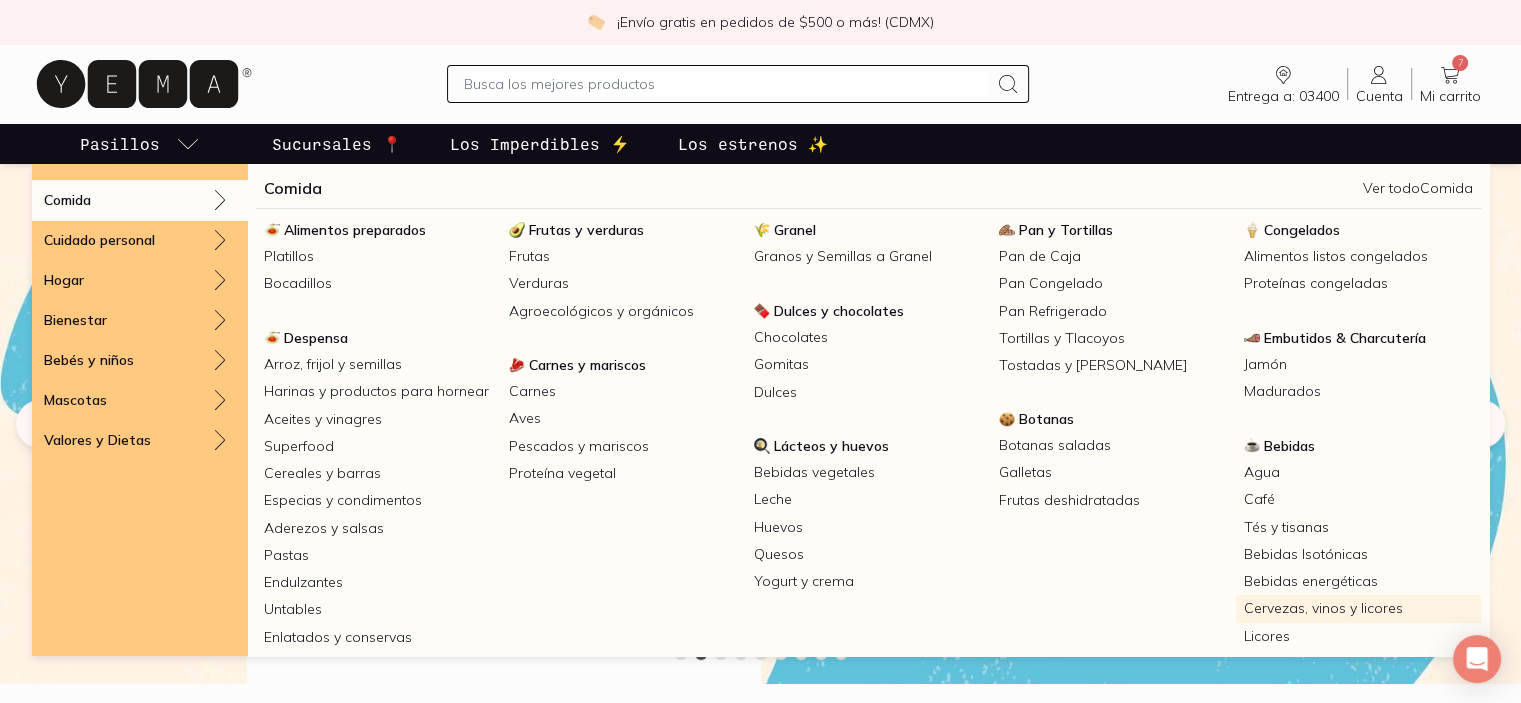 click on "Cervezas, vinos y licores" at bounding box center (1358, 608) 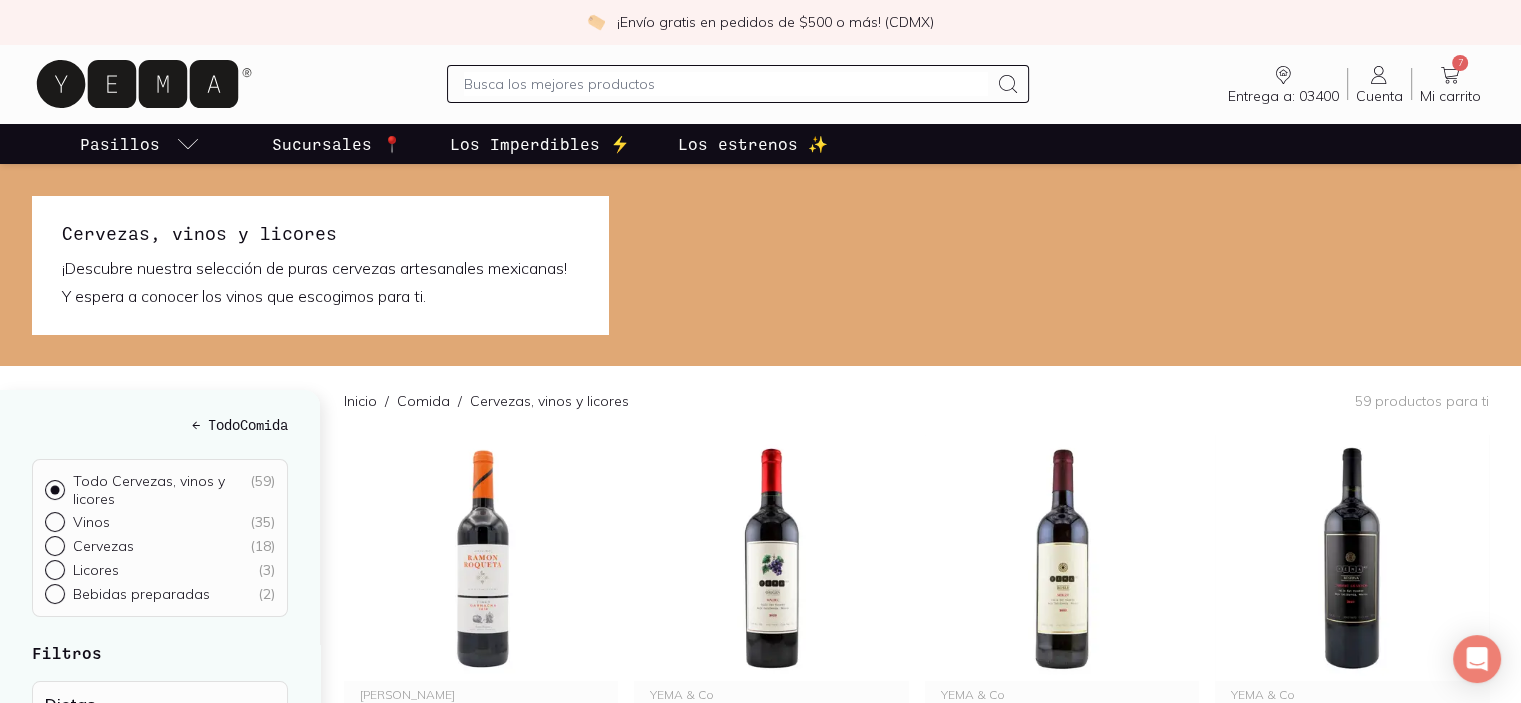 click on "Cervezas ( 18 )" at bounding box center [53, 544] 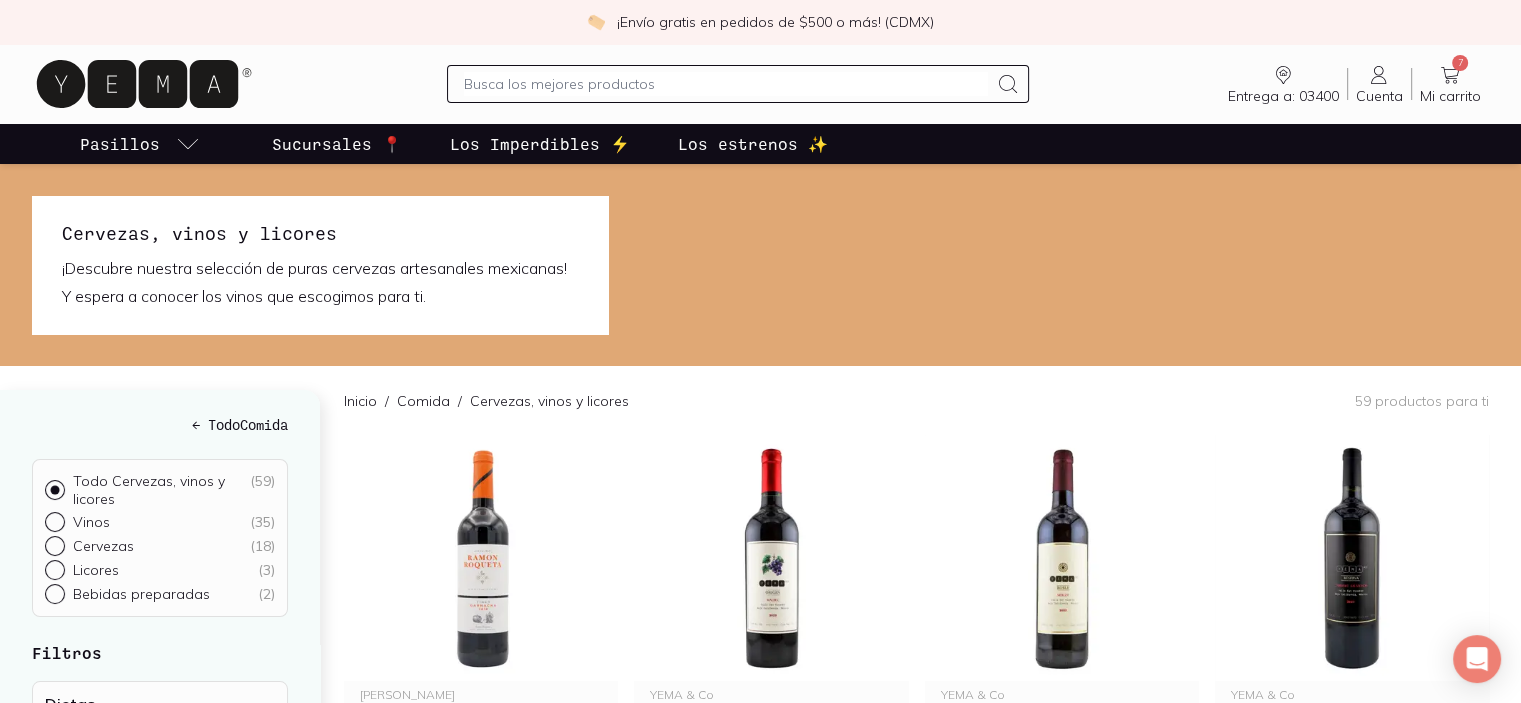click on "( 18 )" at bounding box center (262, 546) 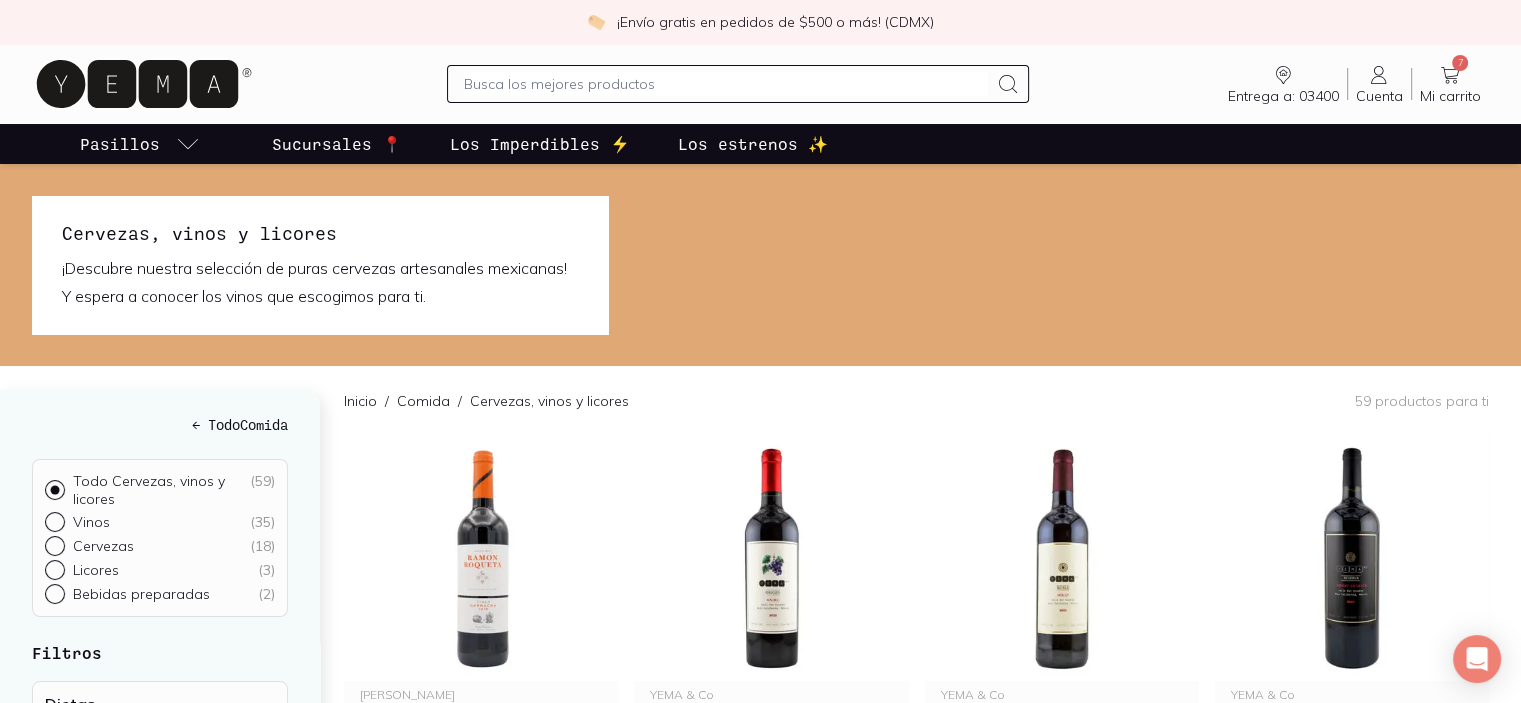 click on "Cervezas ( 18 )" at bounding box center [53, 544] 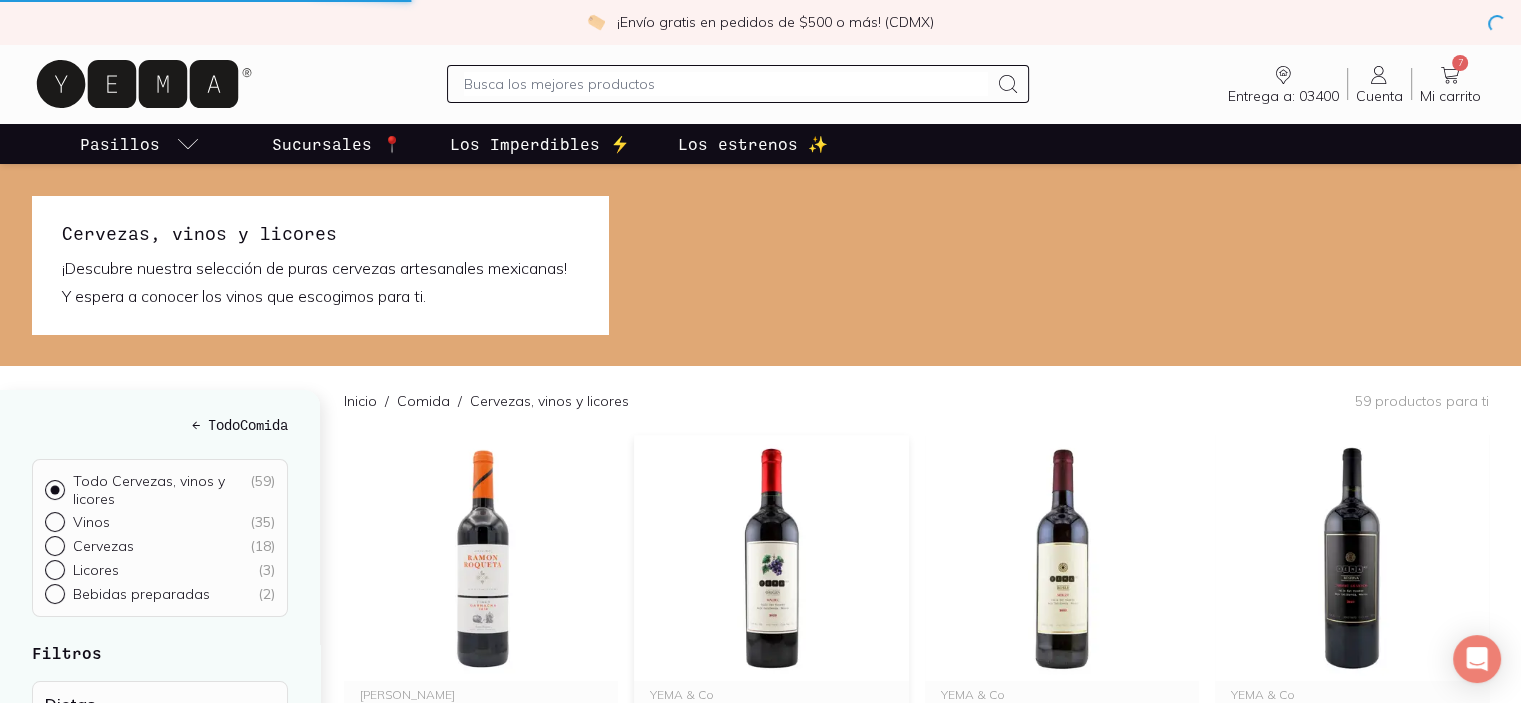 scroll, scrollTop: 200, scrollLeft: 0, axis: vertical 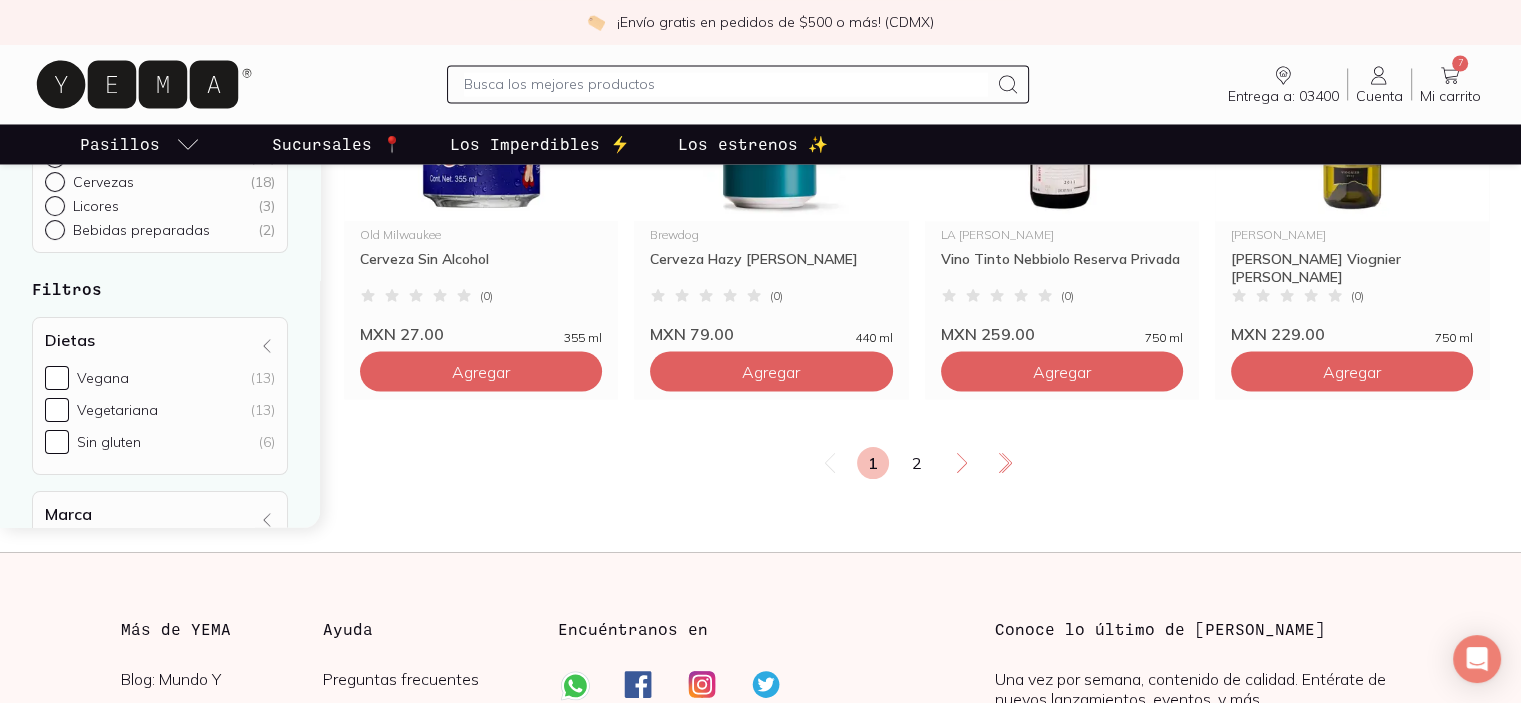 click on "1 2" at bounding box center [916, 463] 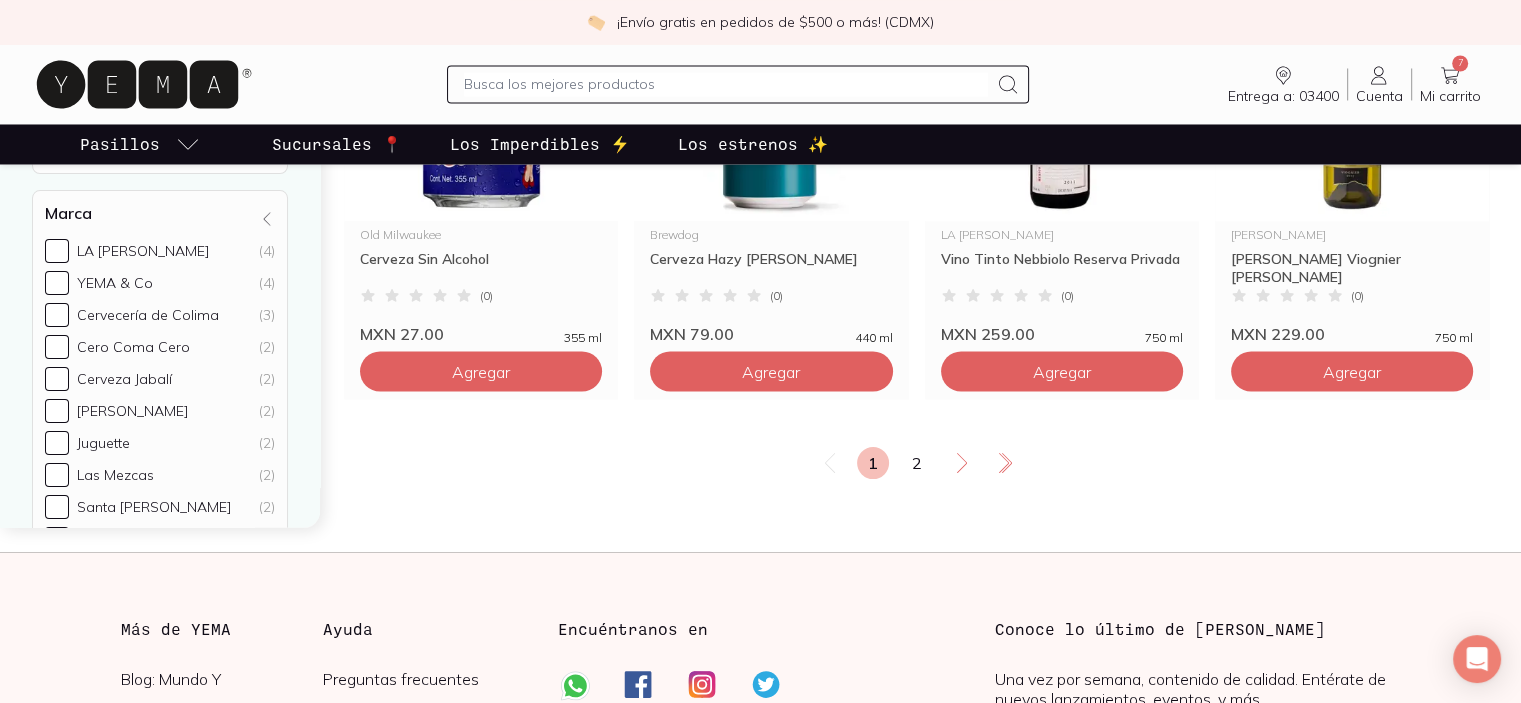 scroll, scrollTop: 300, scrollLeft: 0, axis: vertical 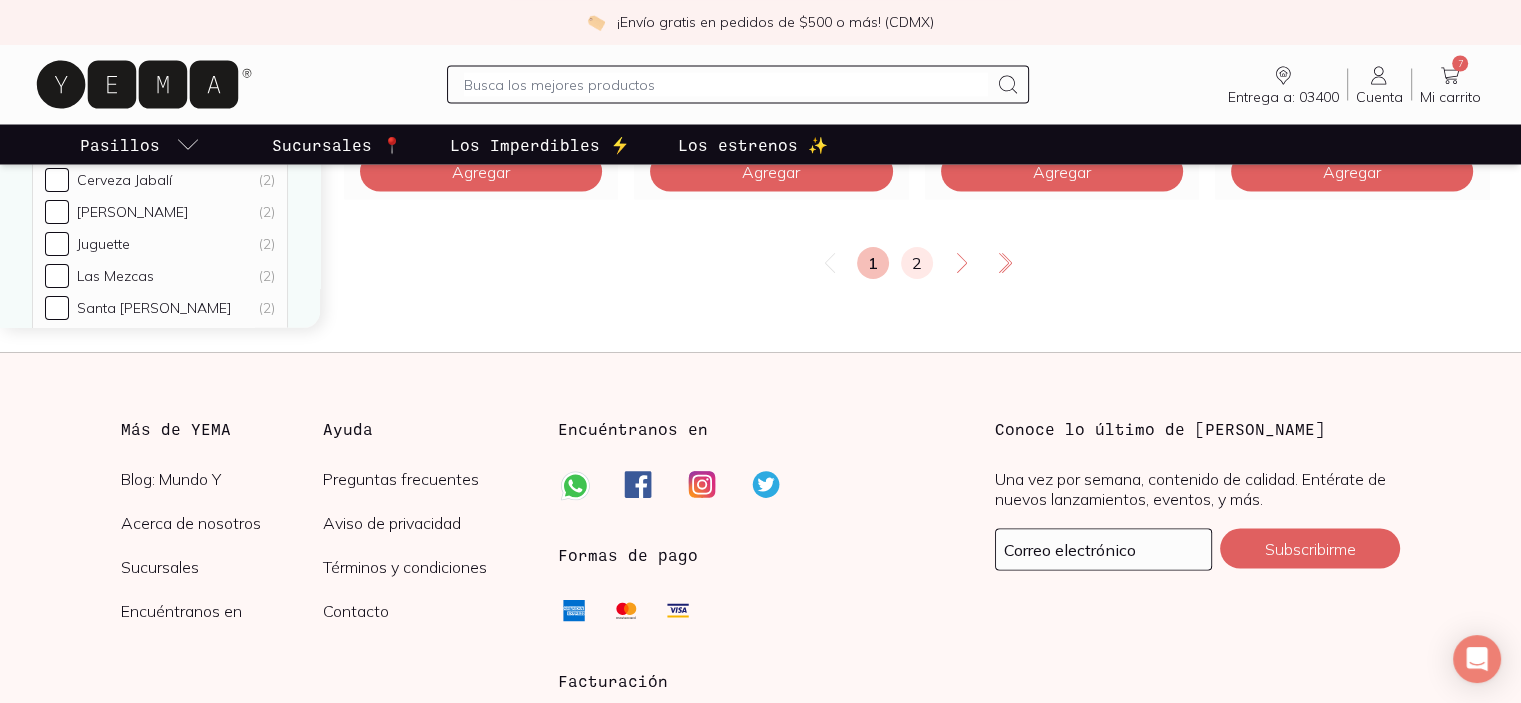 click on "2" at bounding box center [917, 263] 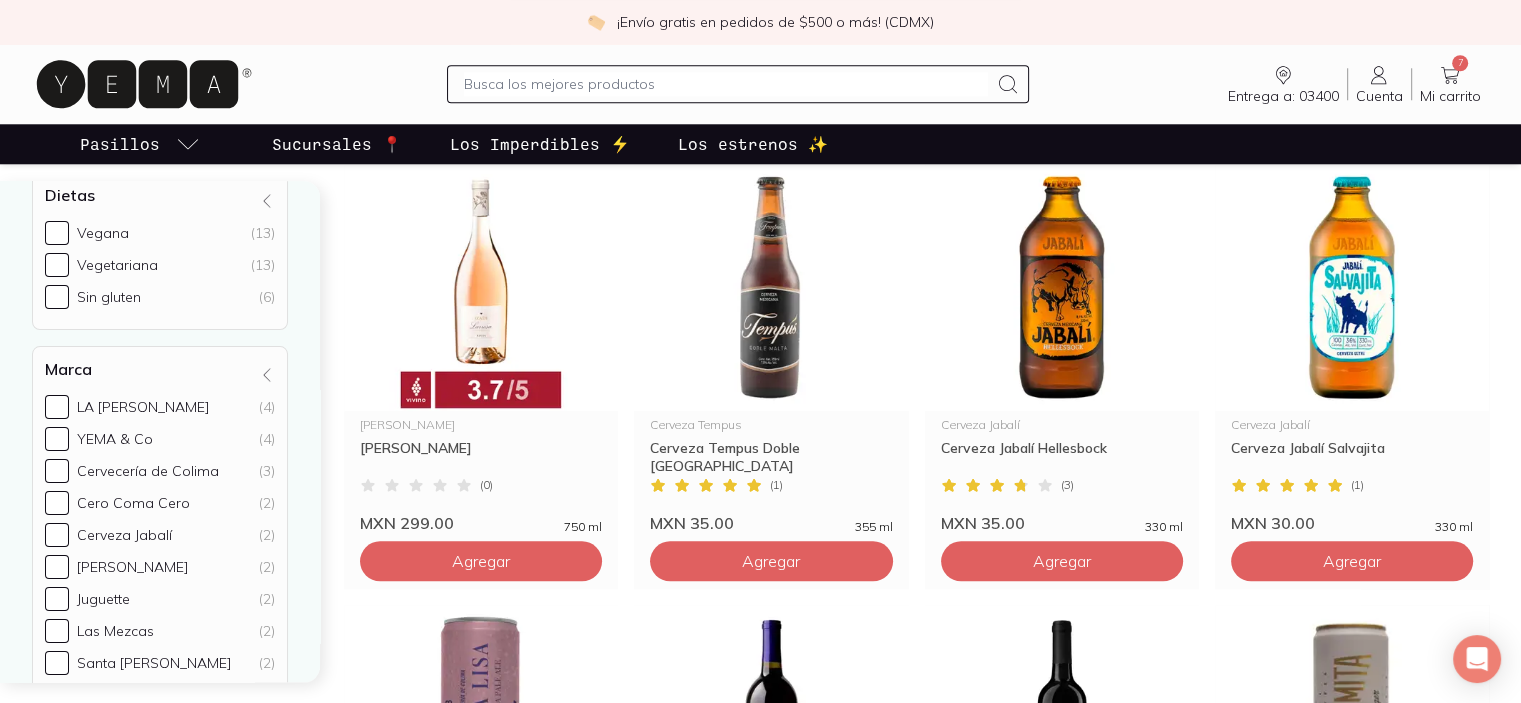 scroll, scrollTop: 2000, scrollLeft: 0, axis: vertical 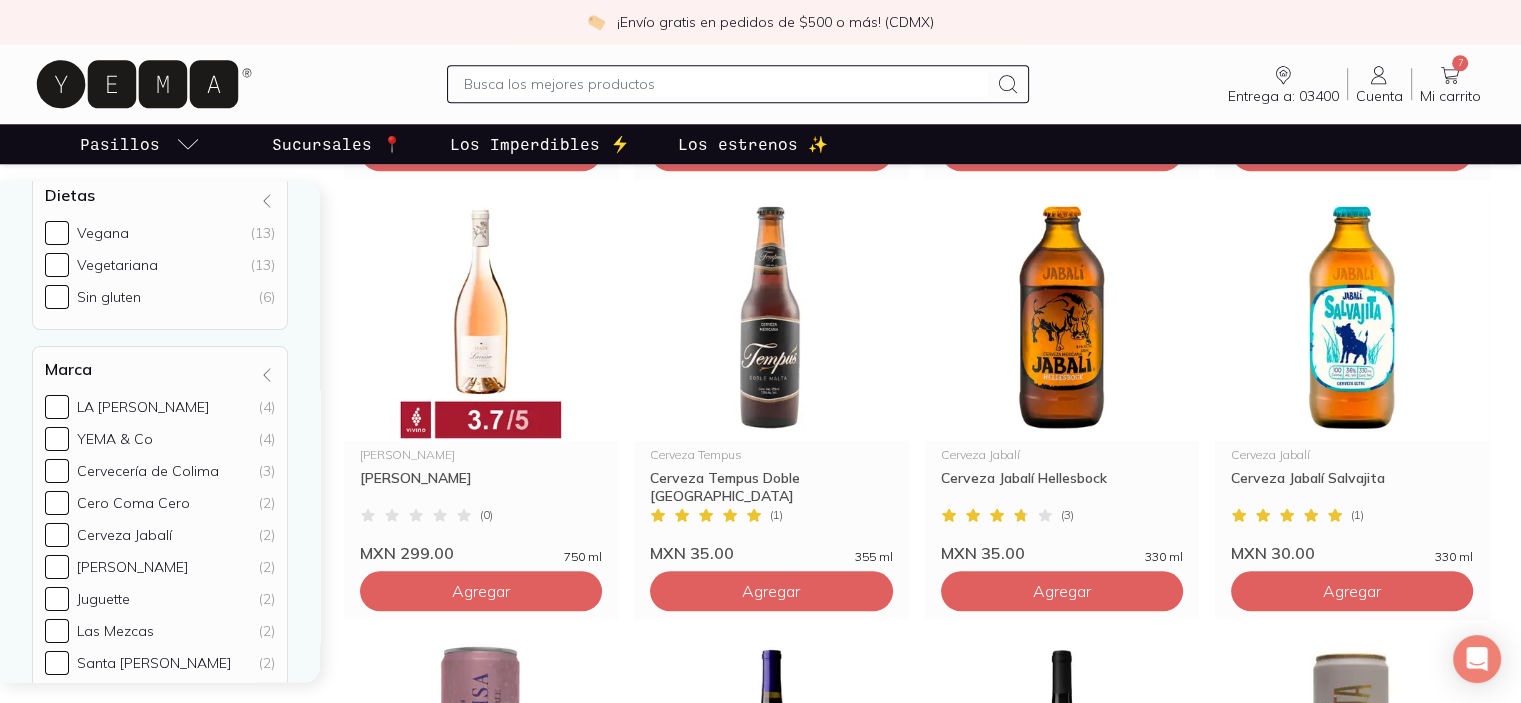 click at bounding box center (726, 84) 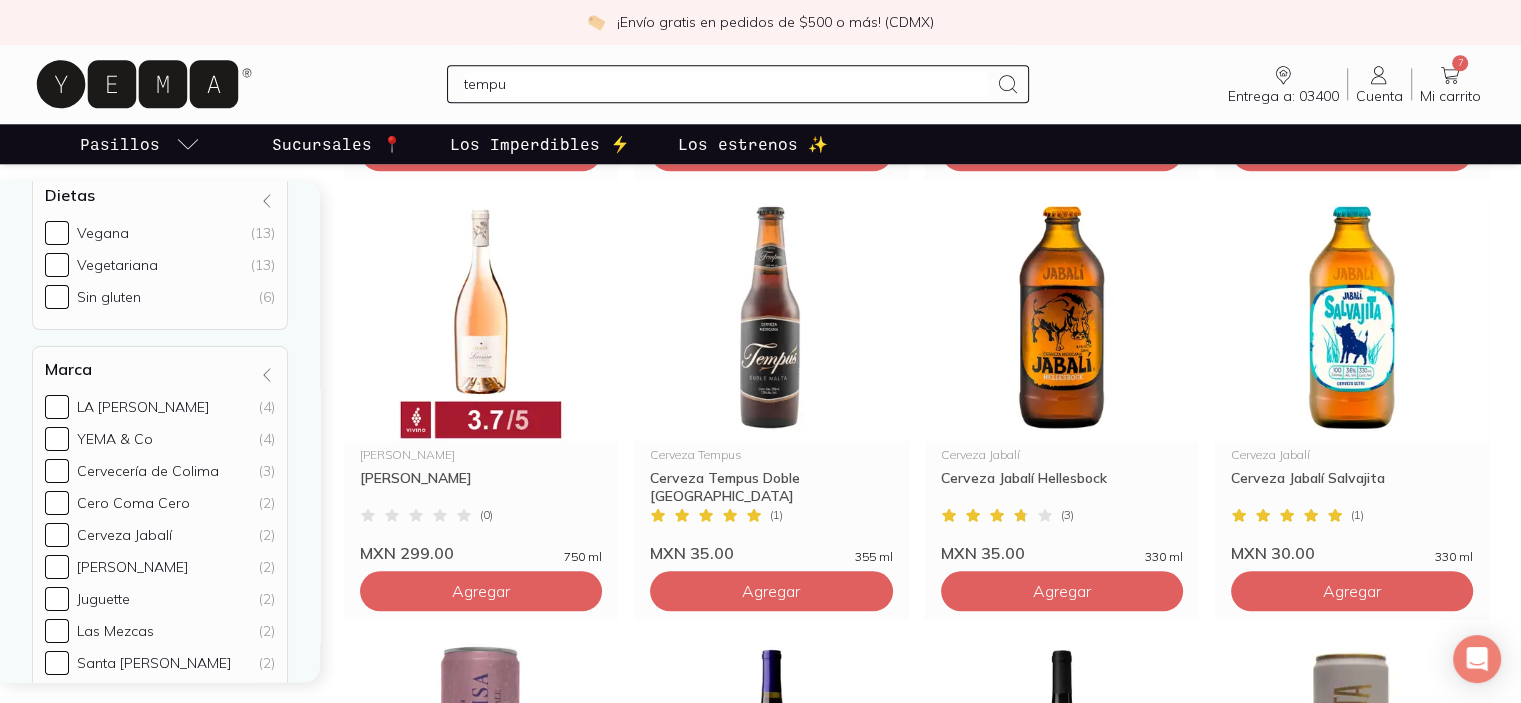 type on "tempus" 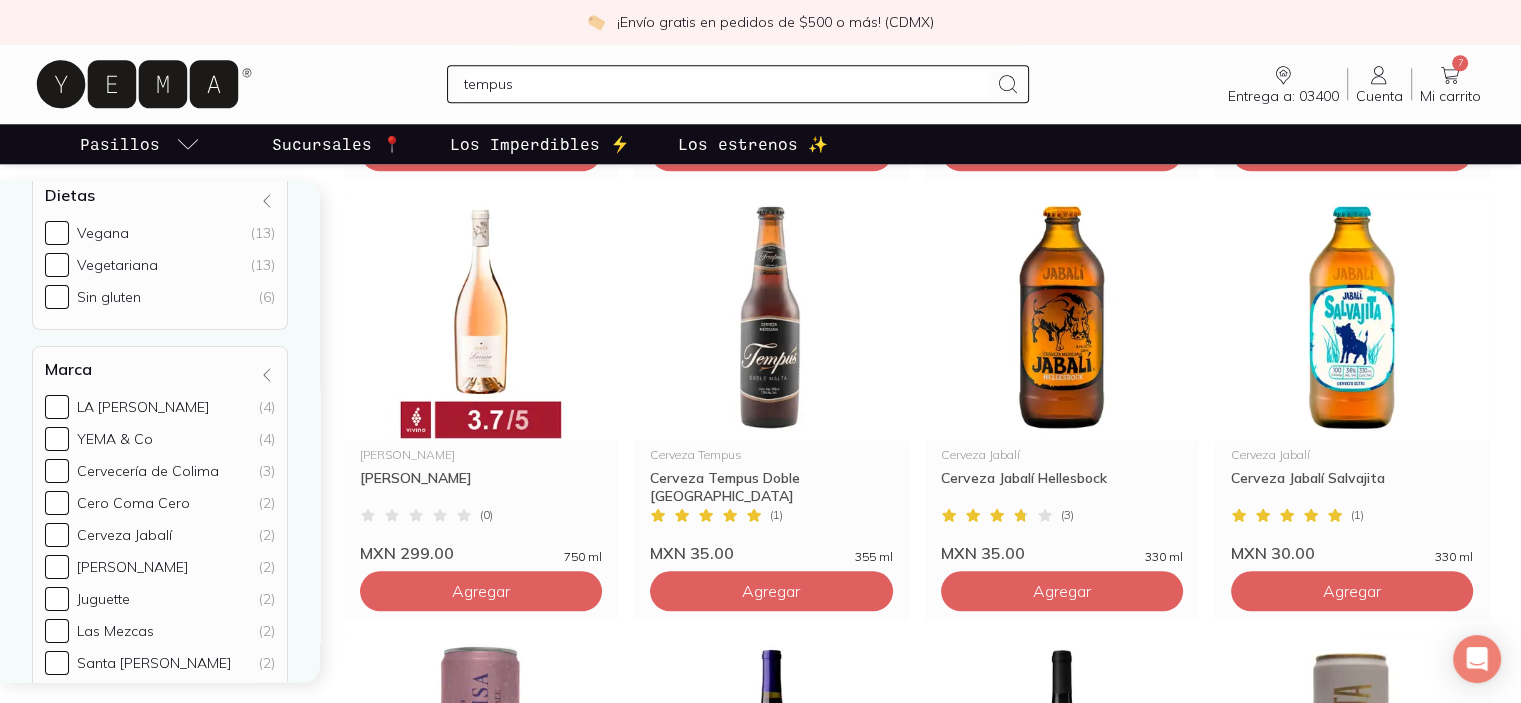 type 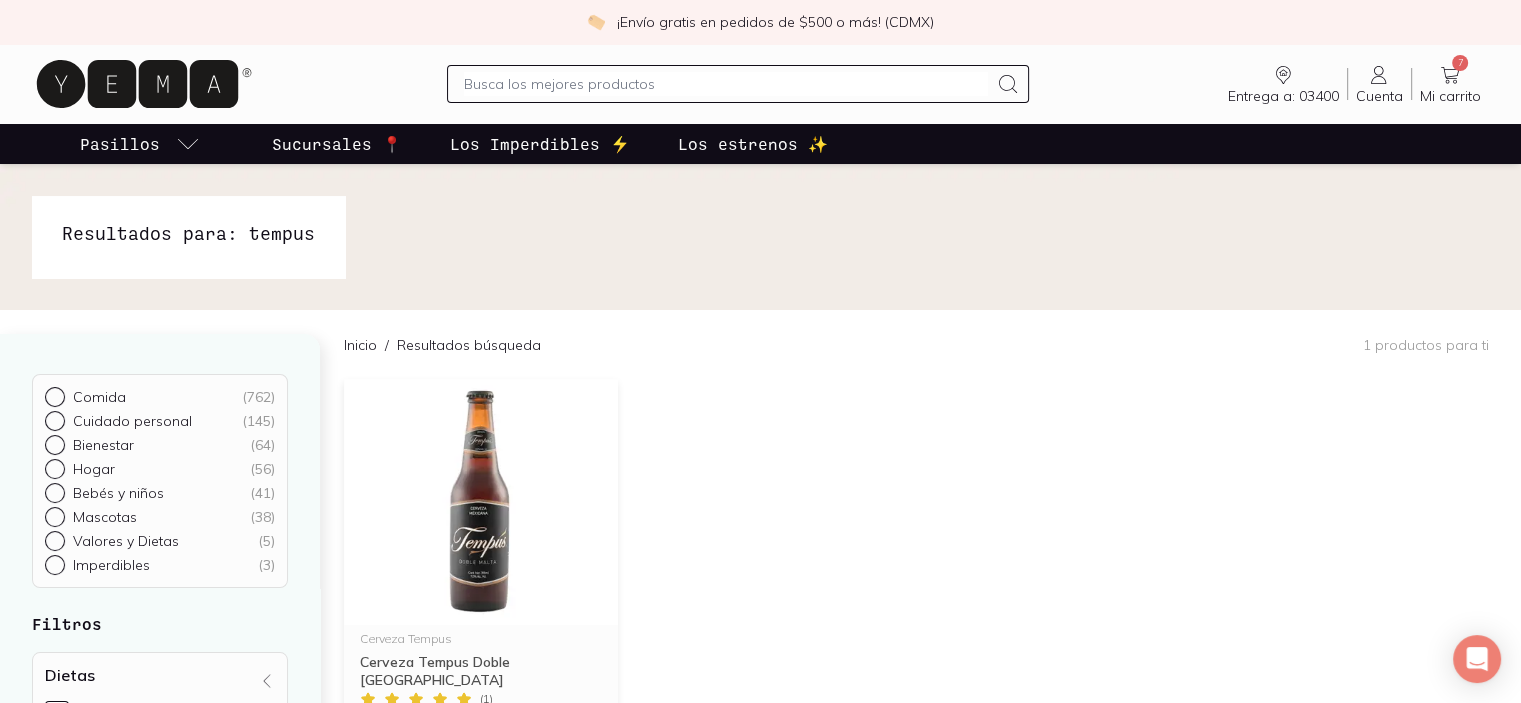scroll, scrollTop: 400, scrollLeft: 0, axis: vertical 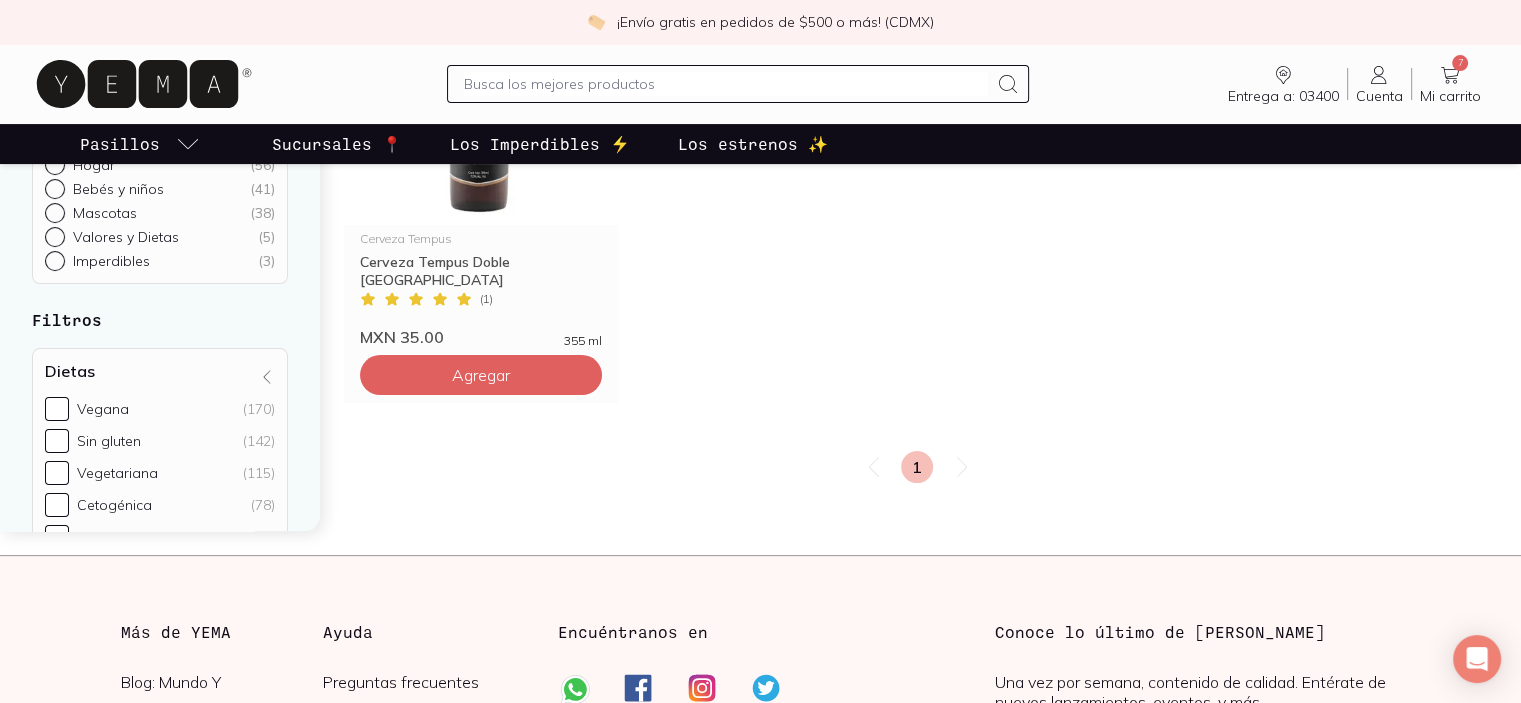 click 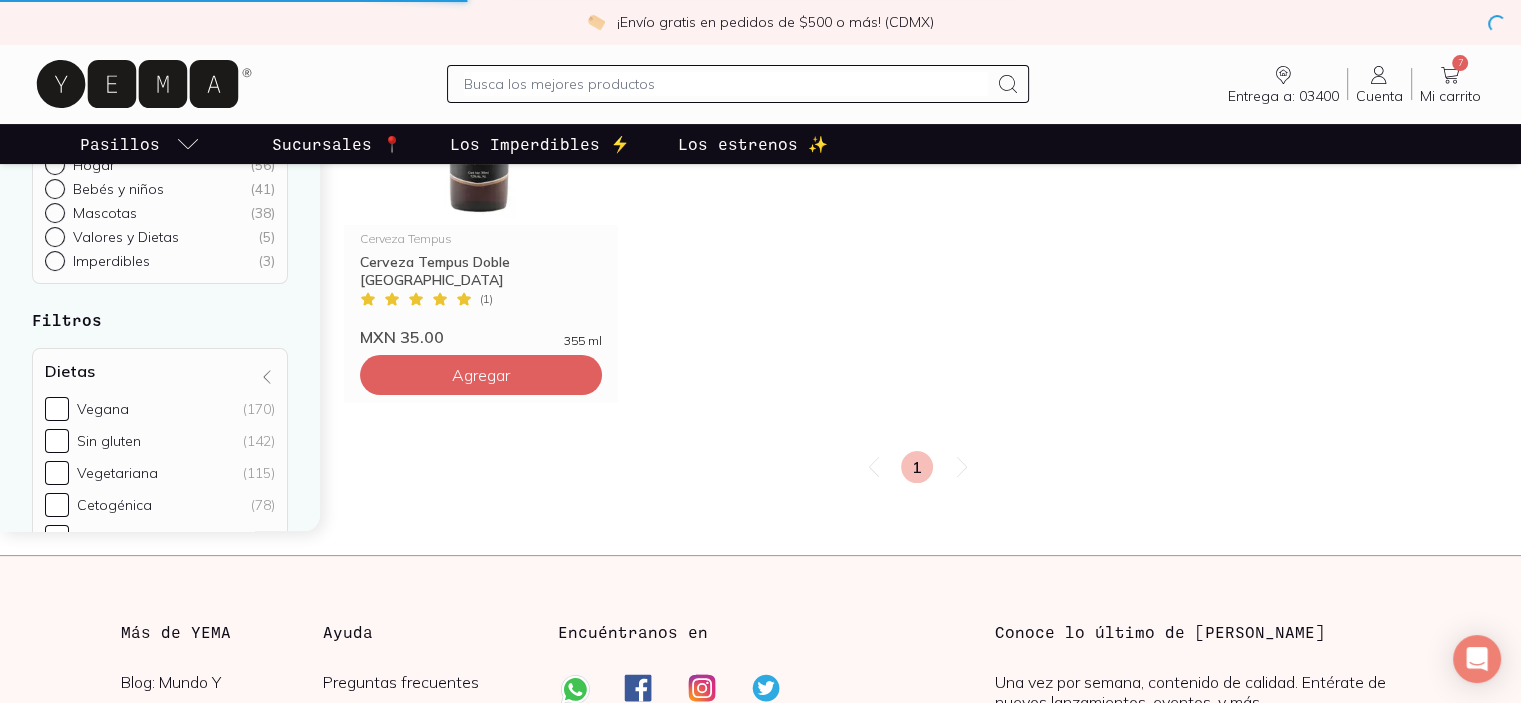 scroll, scrollTop: 0, scrollLeft: 0, axis: both 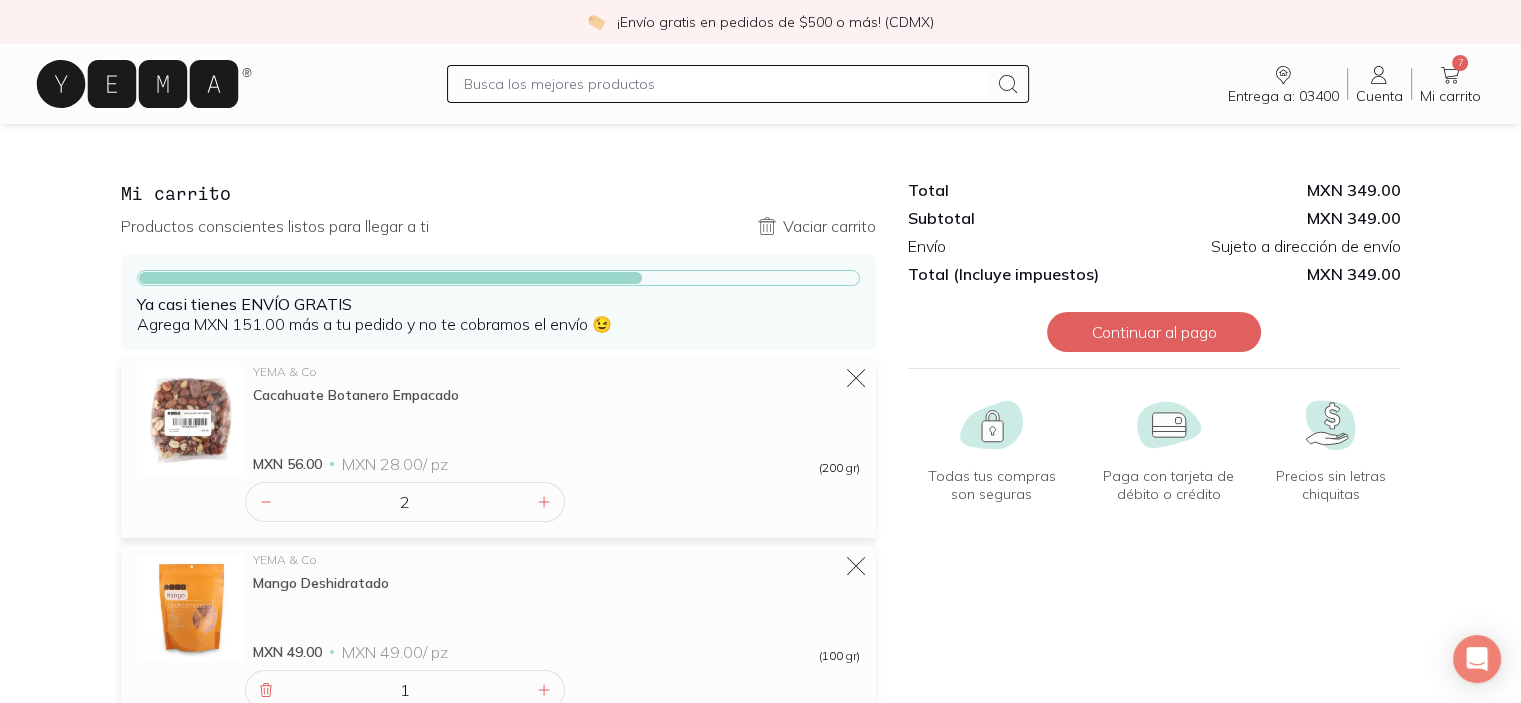 click on "Total MXN 349.00 Subtotal MXN 349.00 Envío Sujeto a dirección de envío Total (Incluye impuestos) MXN 349.00 Continuar al pago Todas tus compras son seguras Compras seguras Paga con tarjeta de débito o crédito Pagos con tarjeta Precios sin letras chiquitas Precios honestos" at bounding box center [1154, 731] 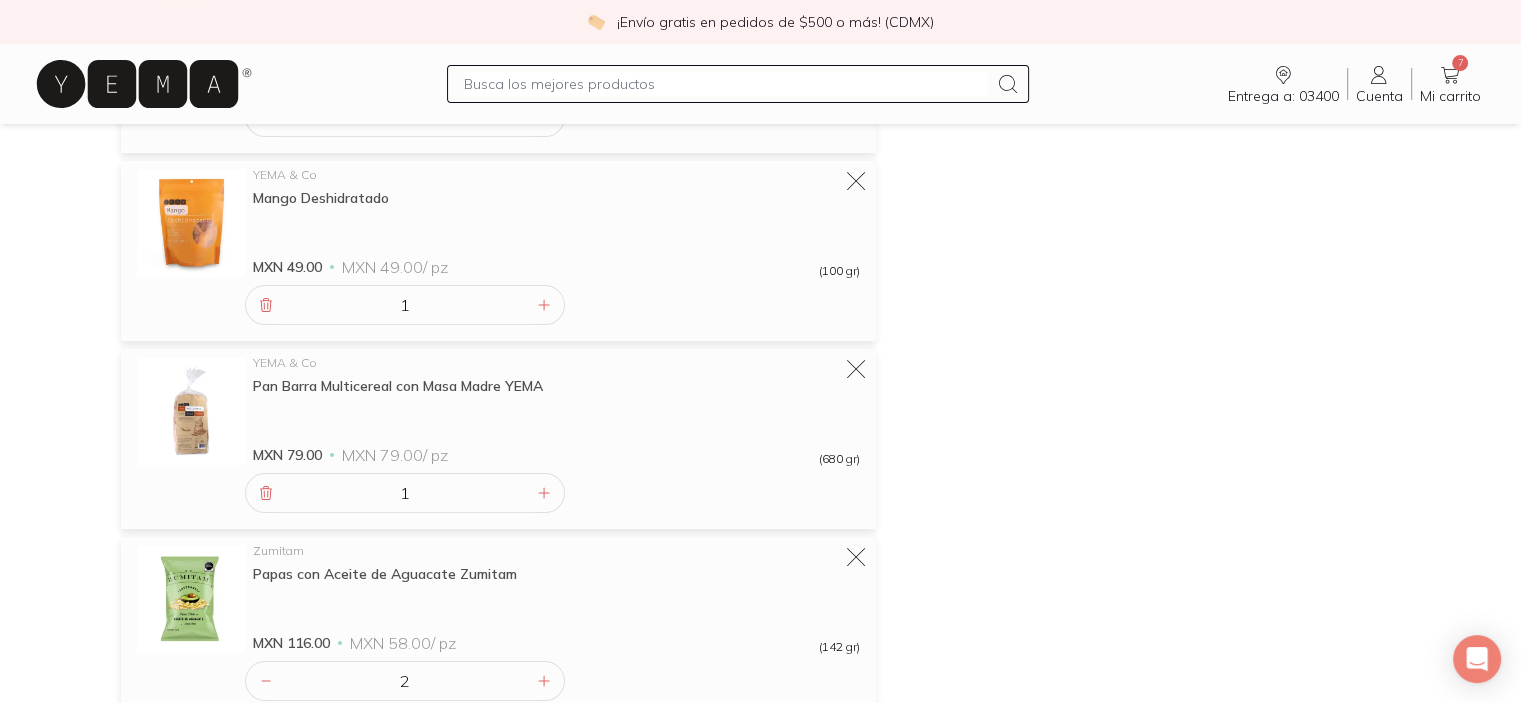 scroll, scrollTop: 400, scrollLeft: 0, axis: vertical 